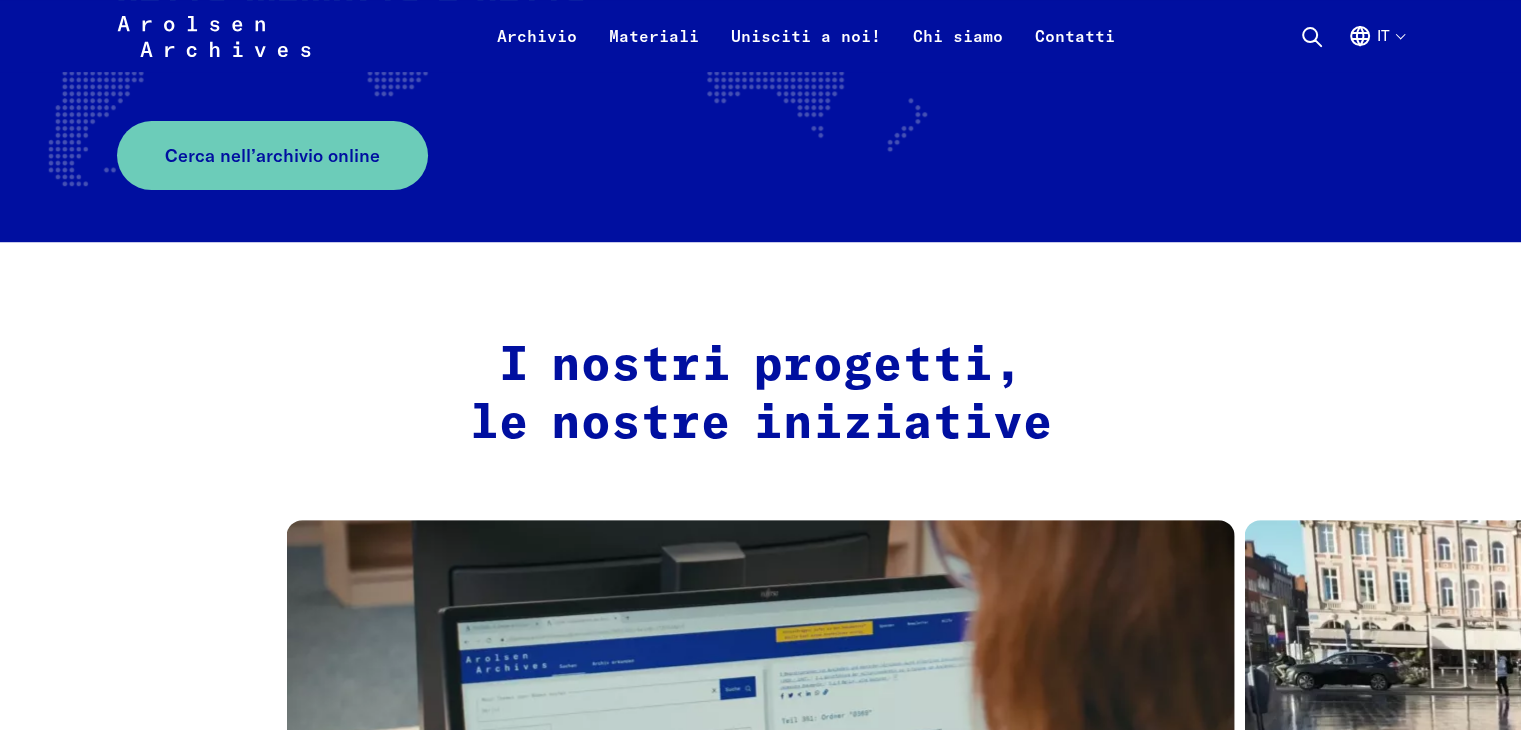 scroll, scrollTop: 500, scrollLeft: 0, axis: vertical 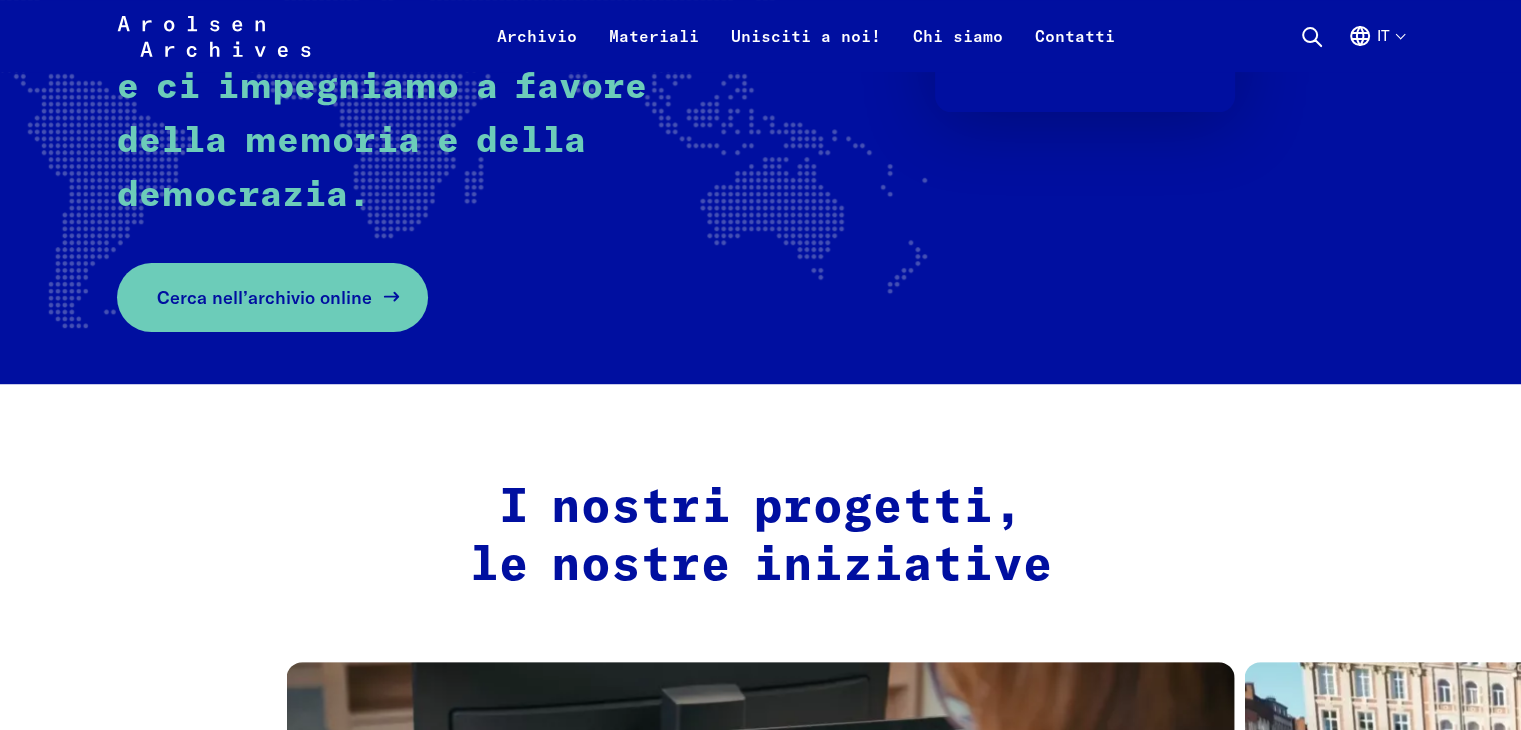 click on "Cerca nell’archivio online" at bounding box center (264, 297) 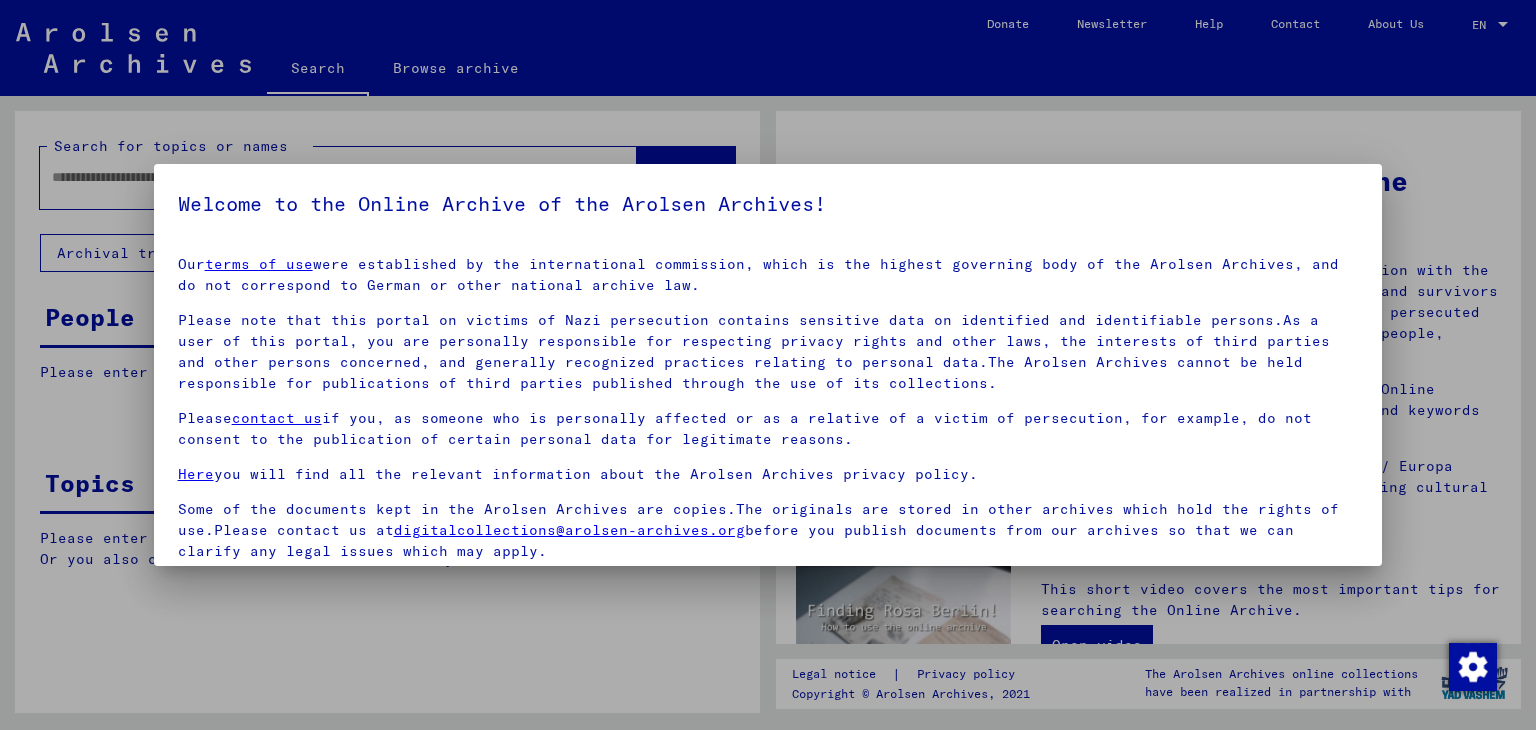 scroll, scrollTop: 0, scrollLeft: 0, axis: both 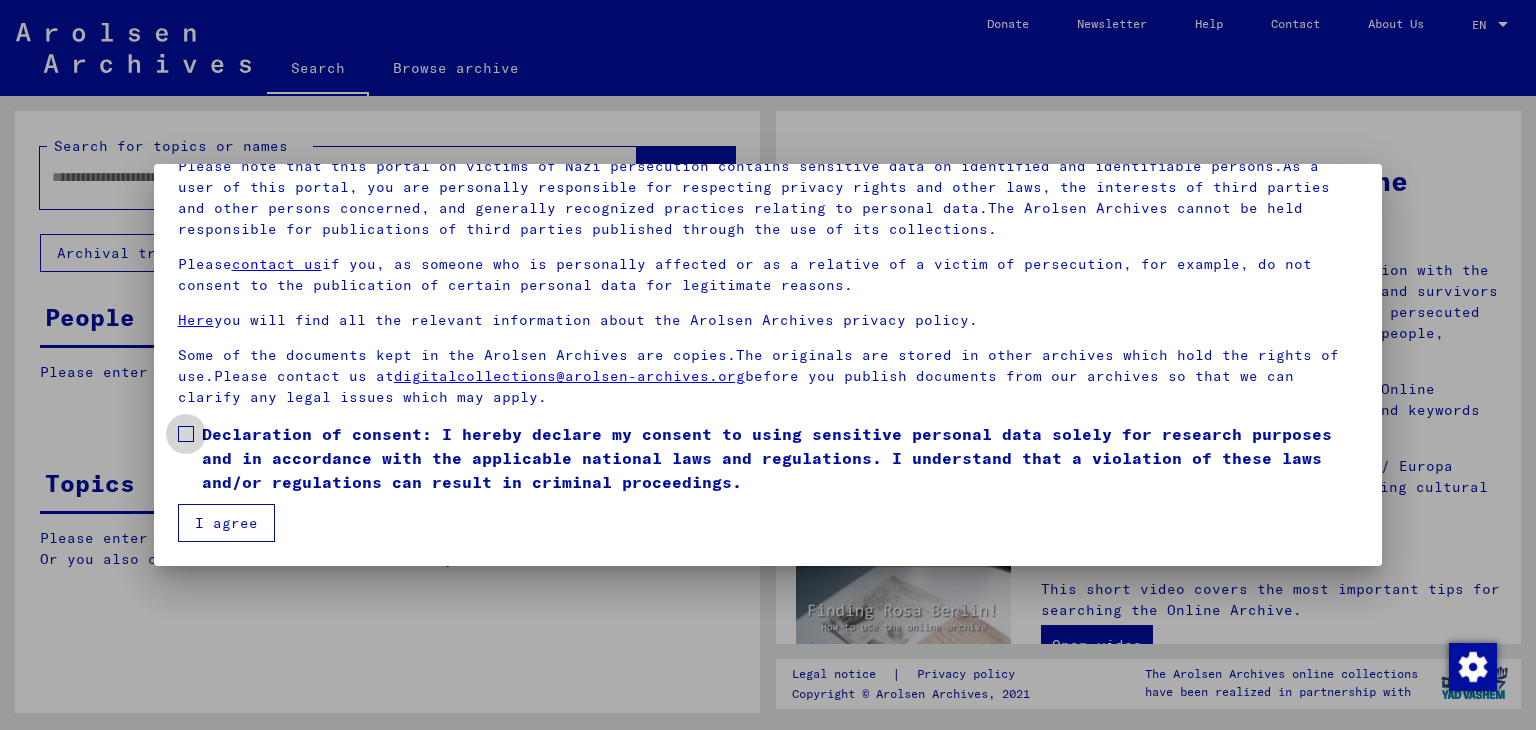 click at bounding box center [186, 434] 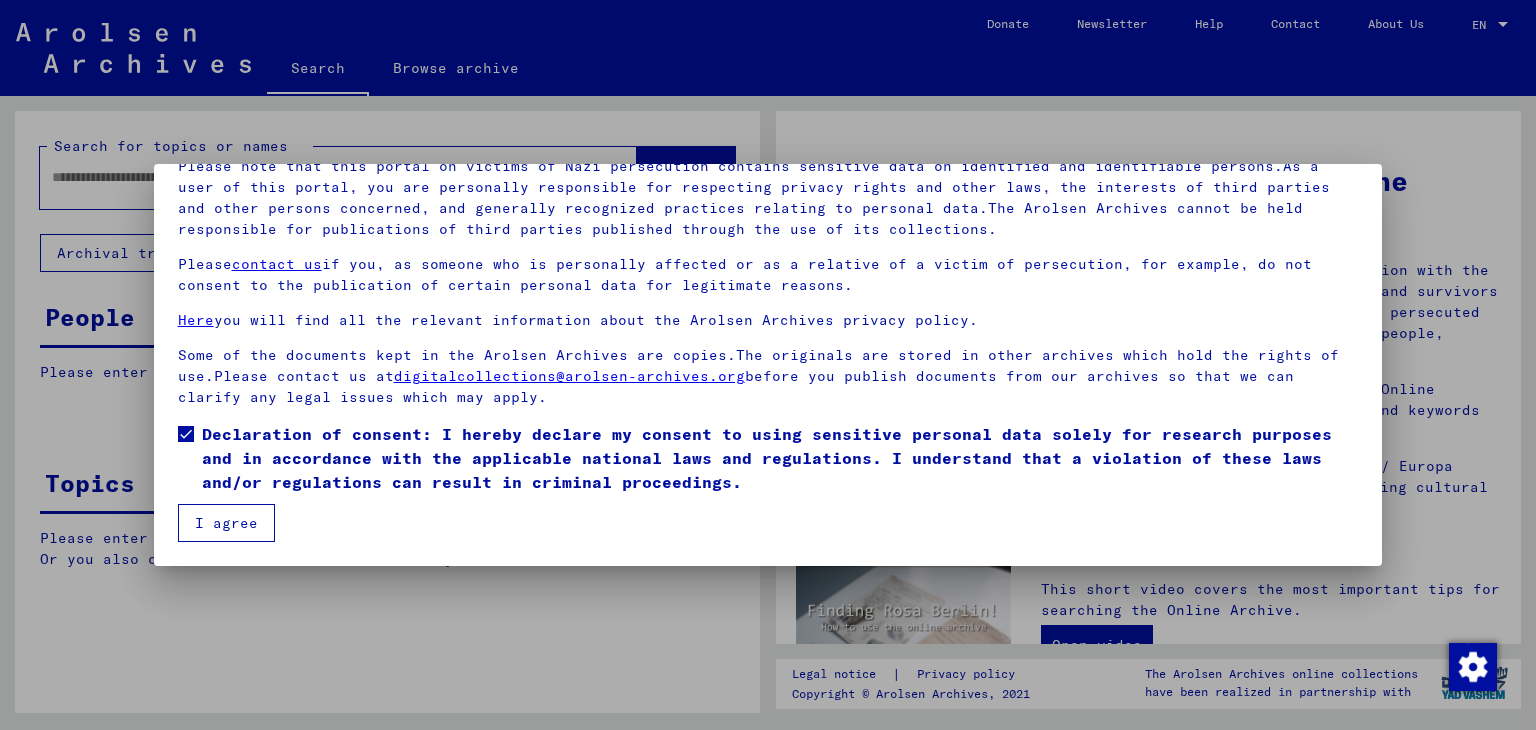 click on "I agree" at bounding box center [226, 523] 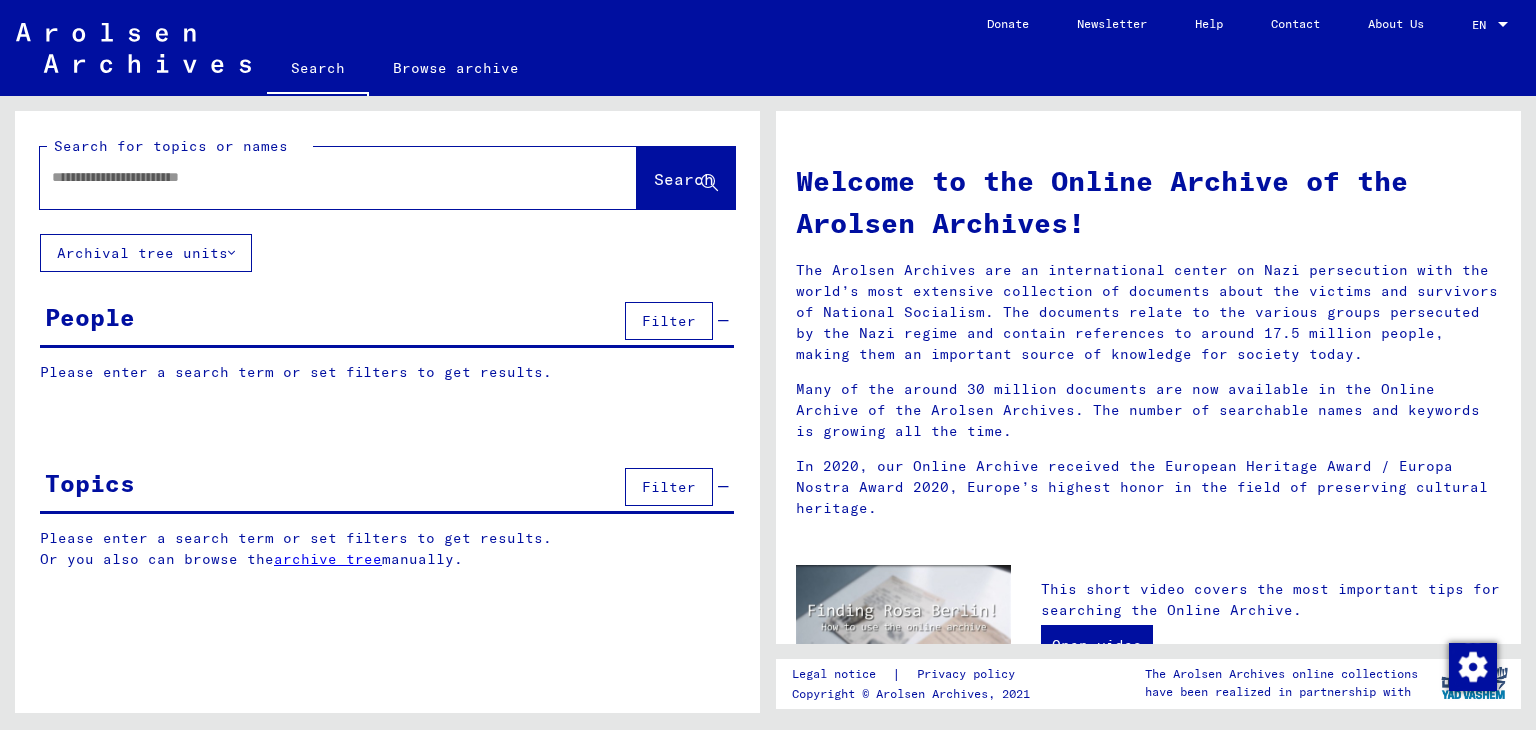 click at bounding box center [314, 177] 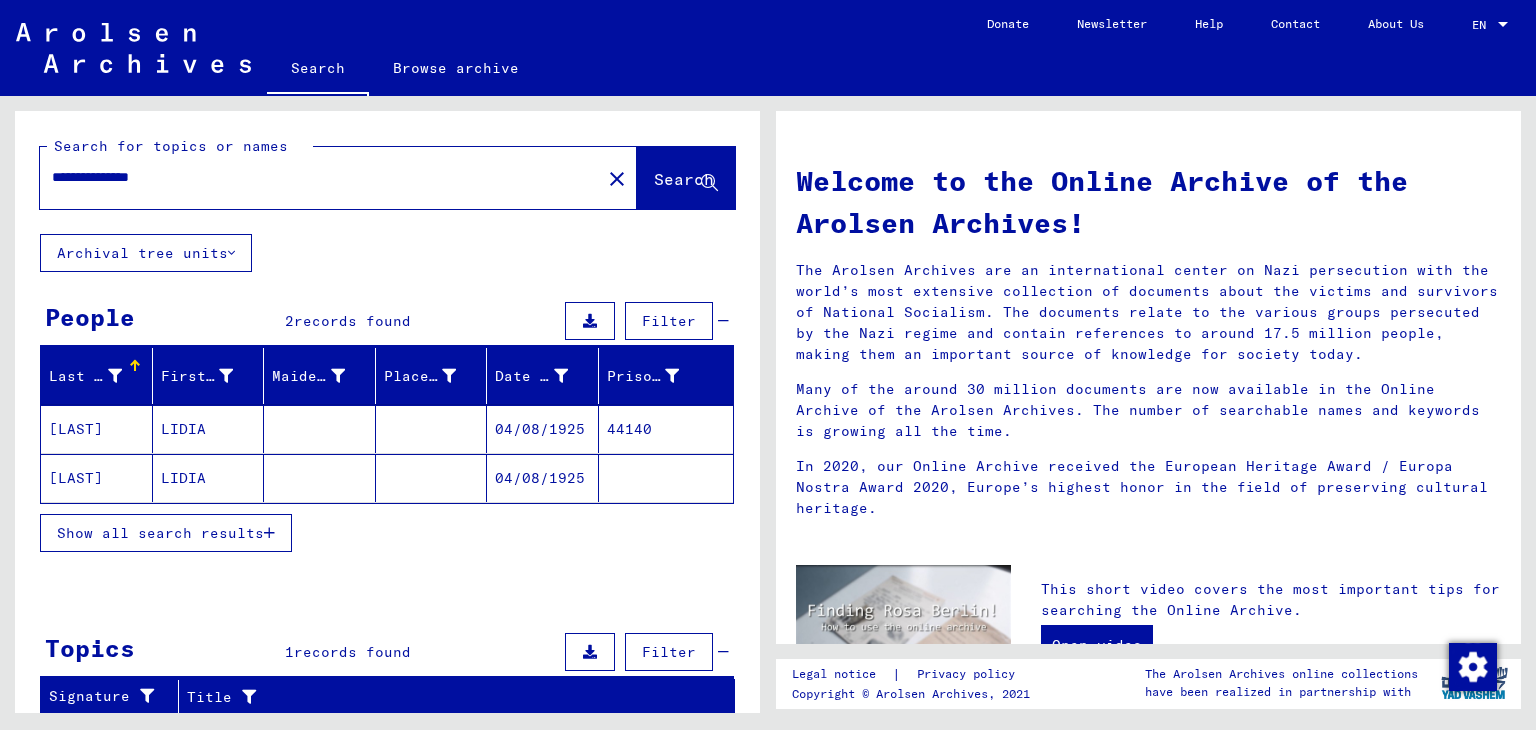 click on "Show all search results" at bounding box center [166, 533] 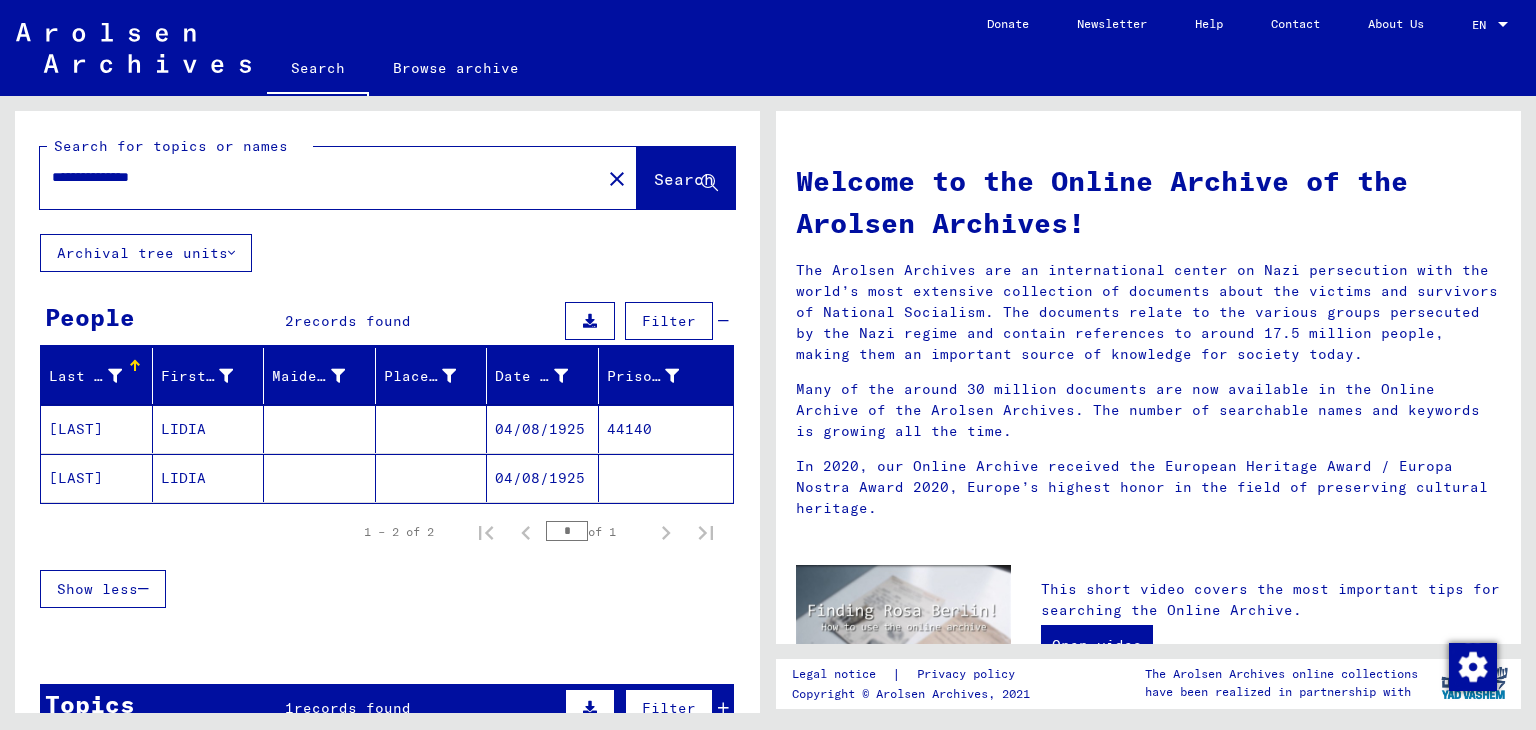 click 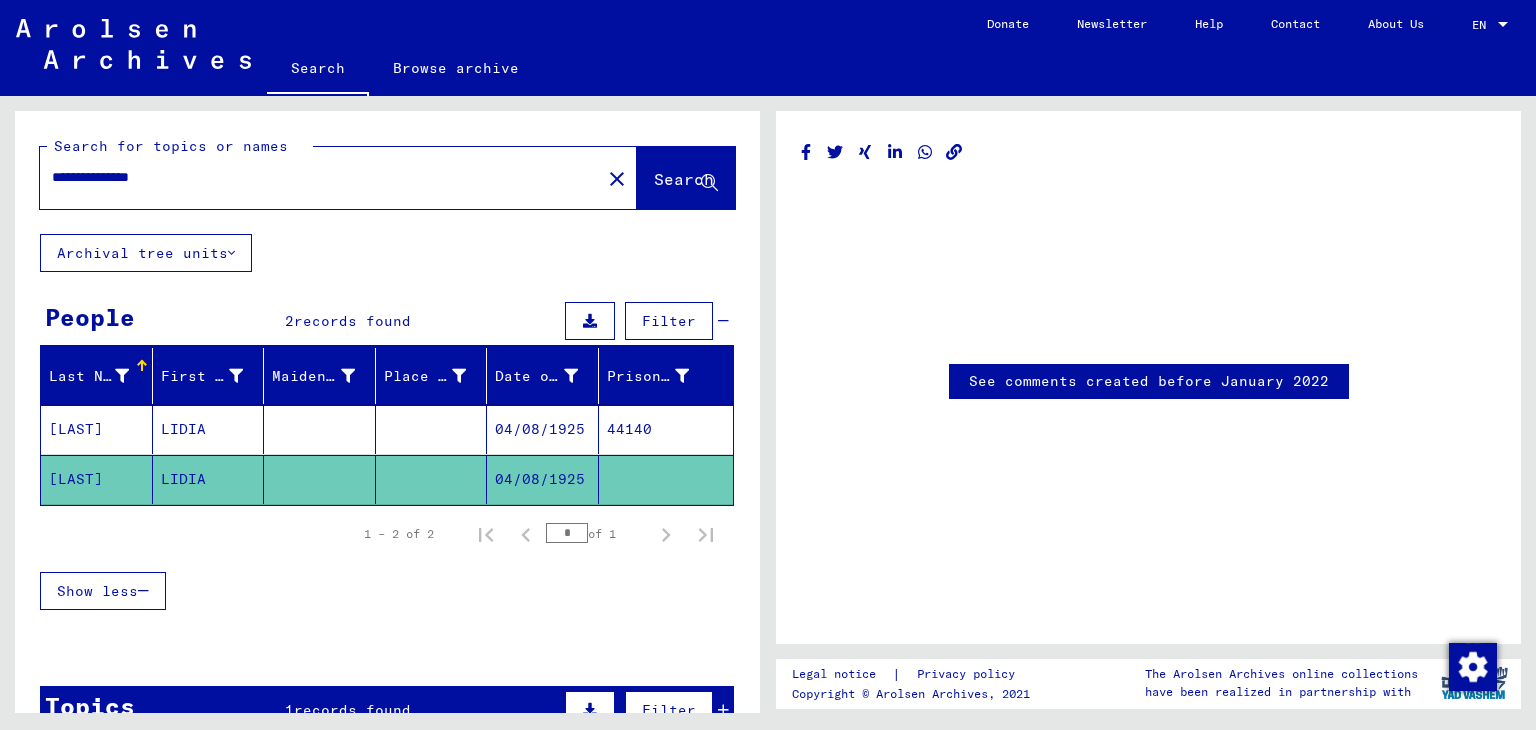 scroll, scrollTop: 0, scrollLeft: 0, axis: both 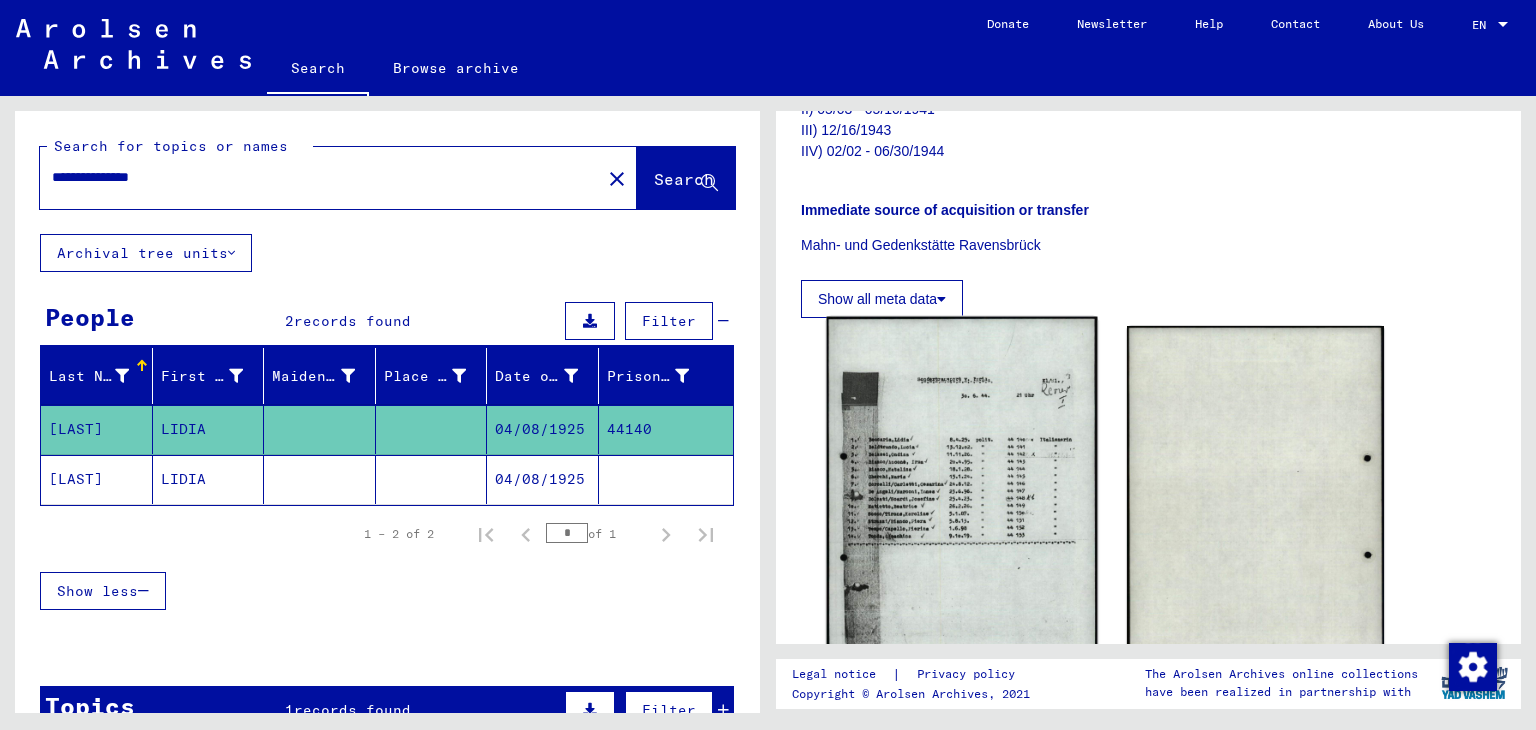 click 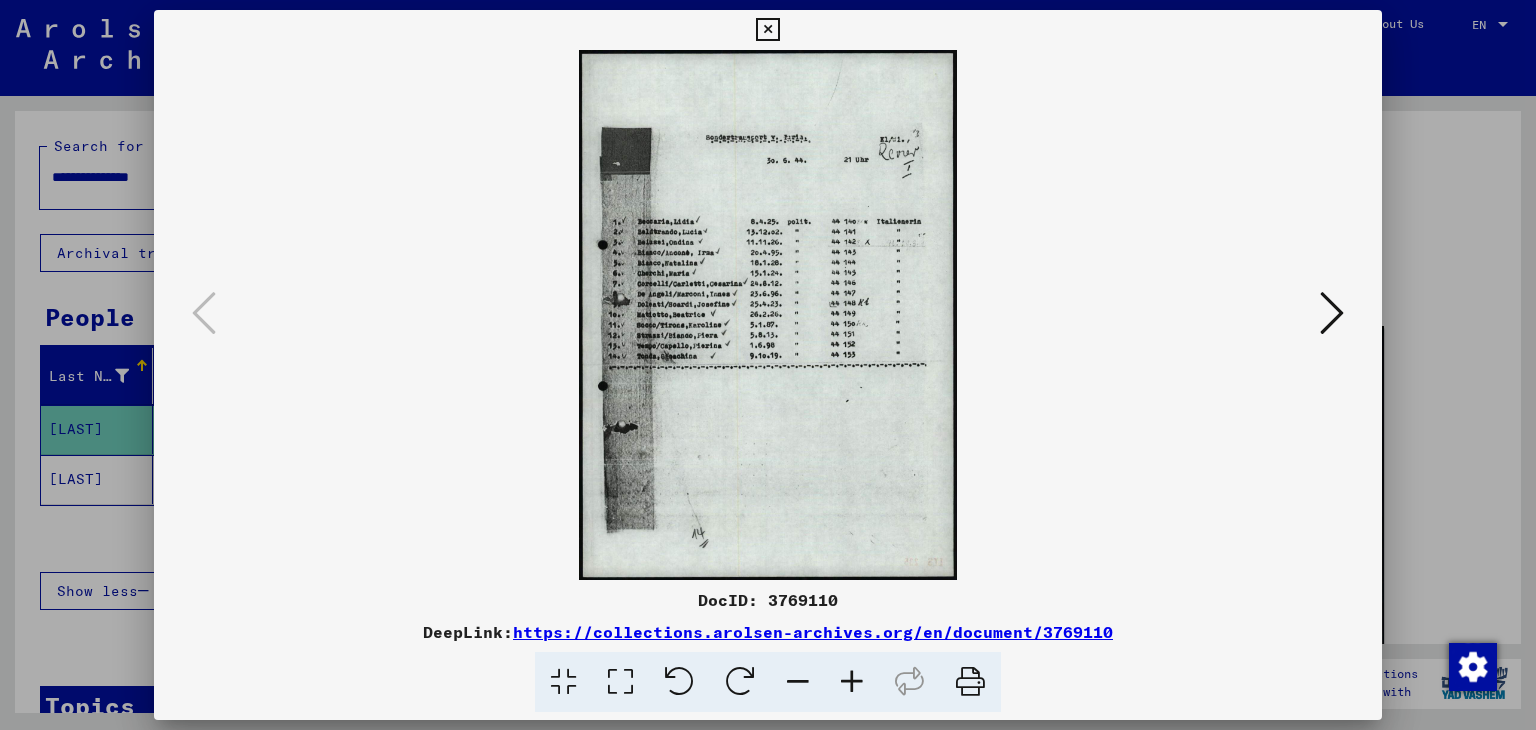 click at bounding box center (852, 682) 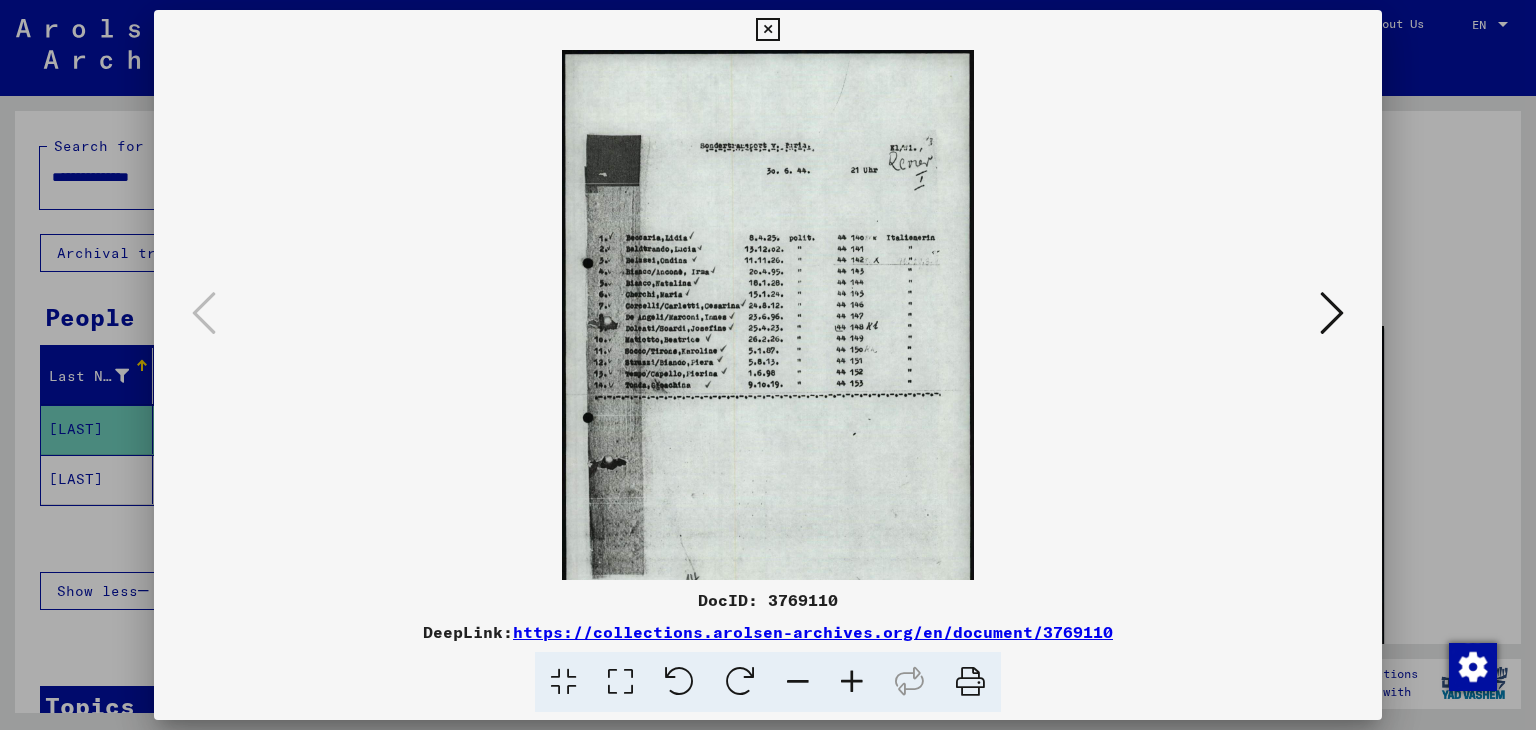click at bounding box center [852, 682] 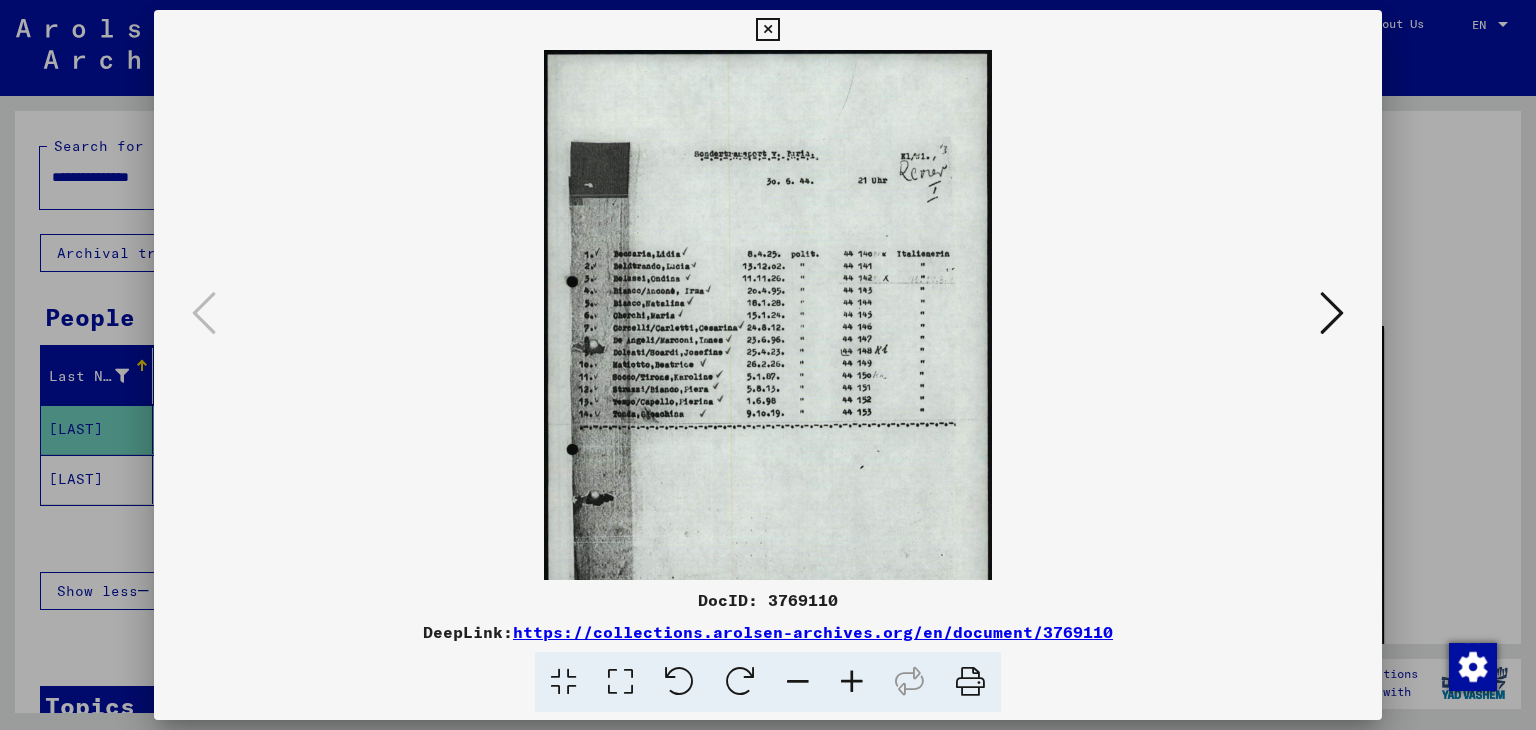 click at bounding box center (852, 682) 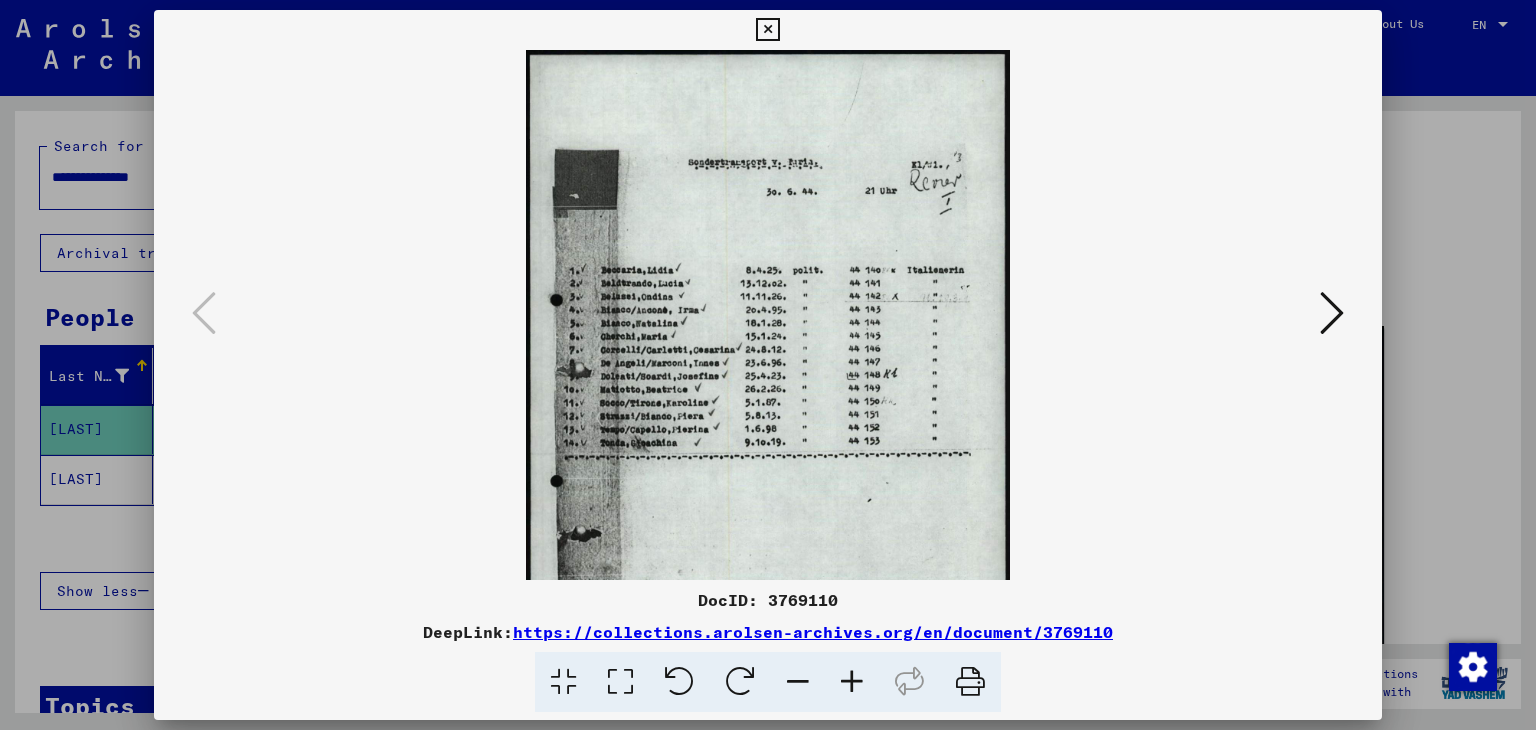 click at bounding box center [852, 682] 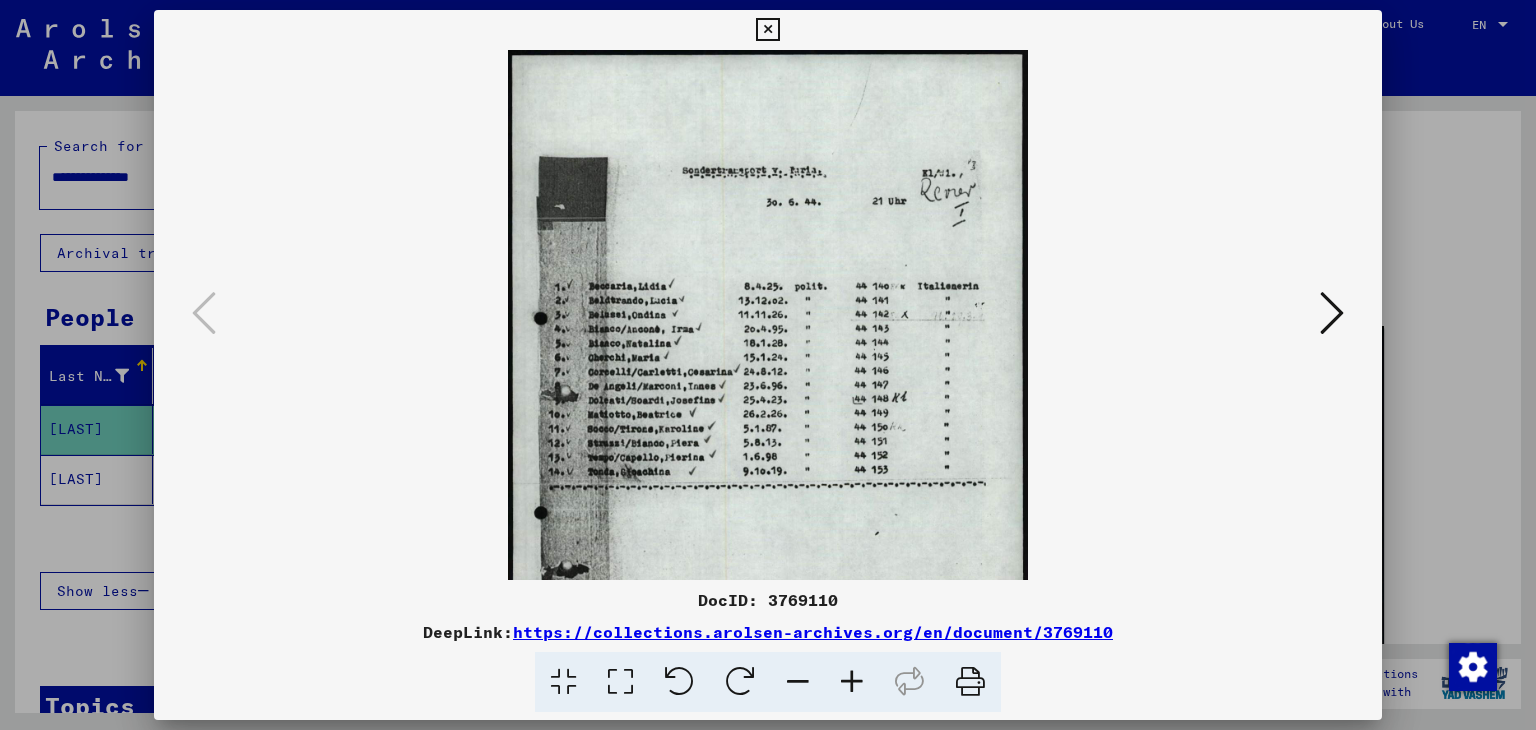 click at bounding box center (852, 682) 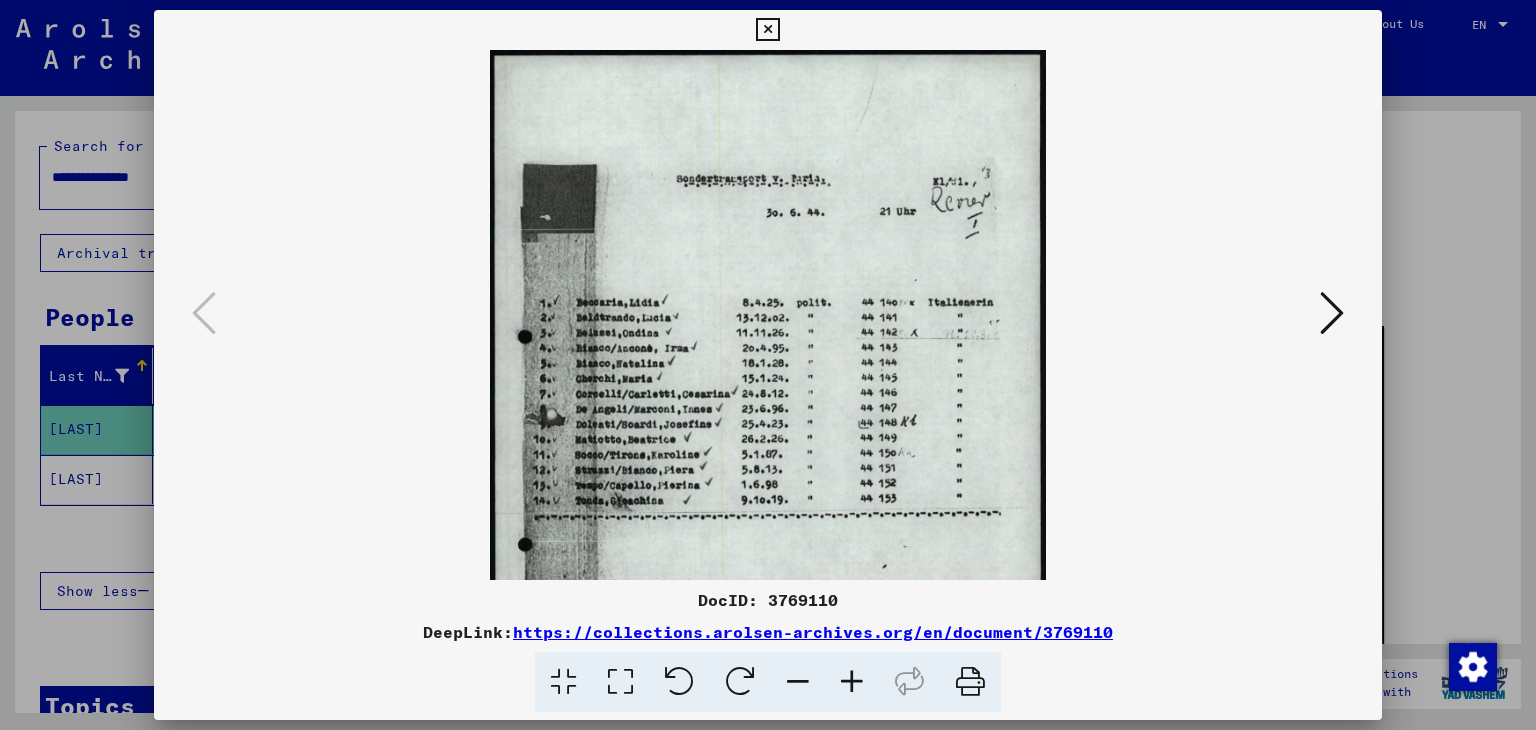 click at bounding box center (852, 682) 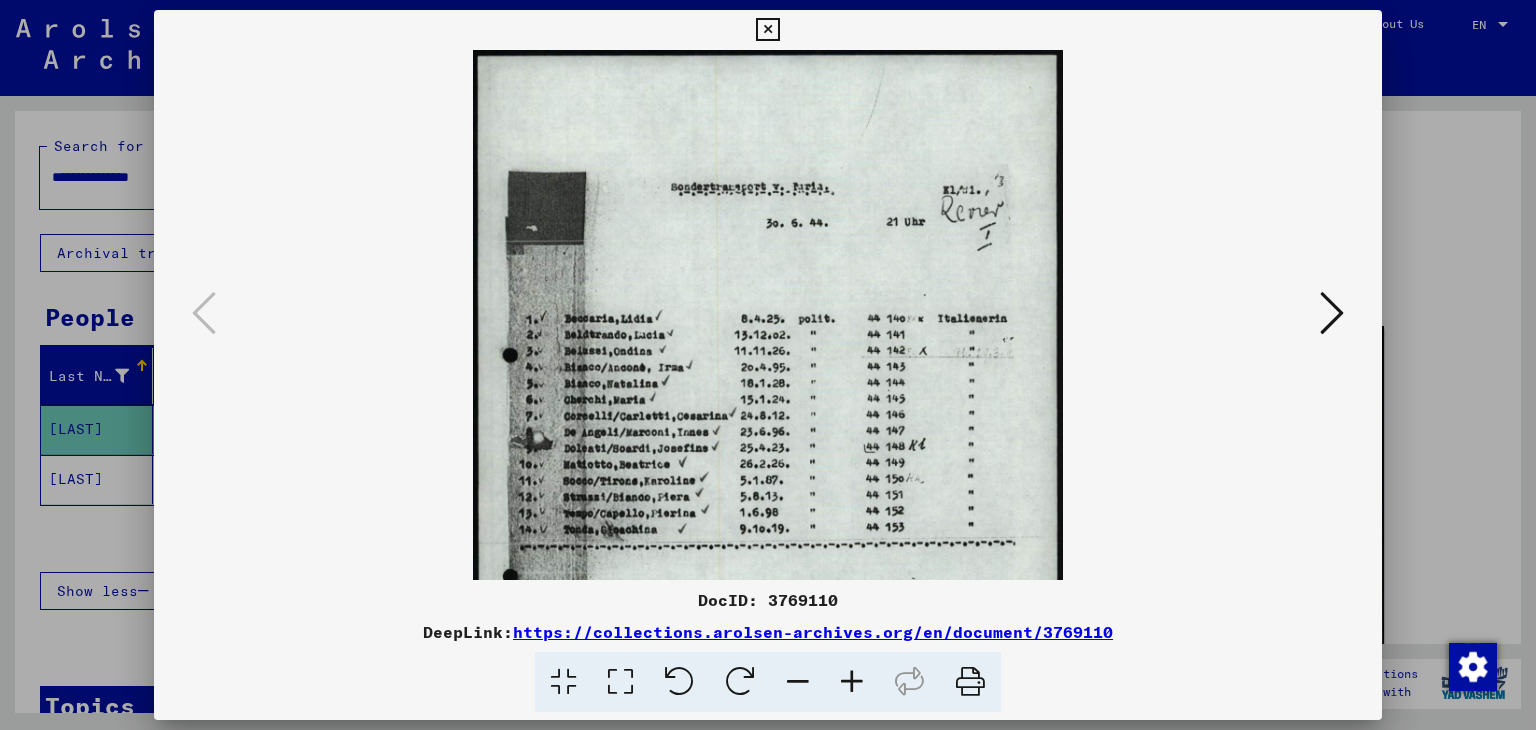 click at bounding box center [852, 682] 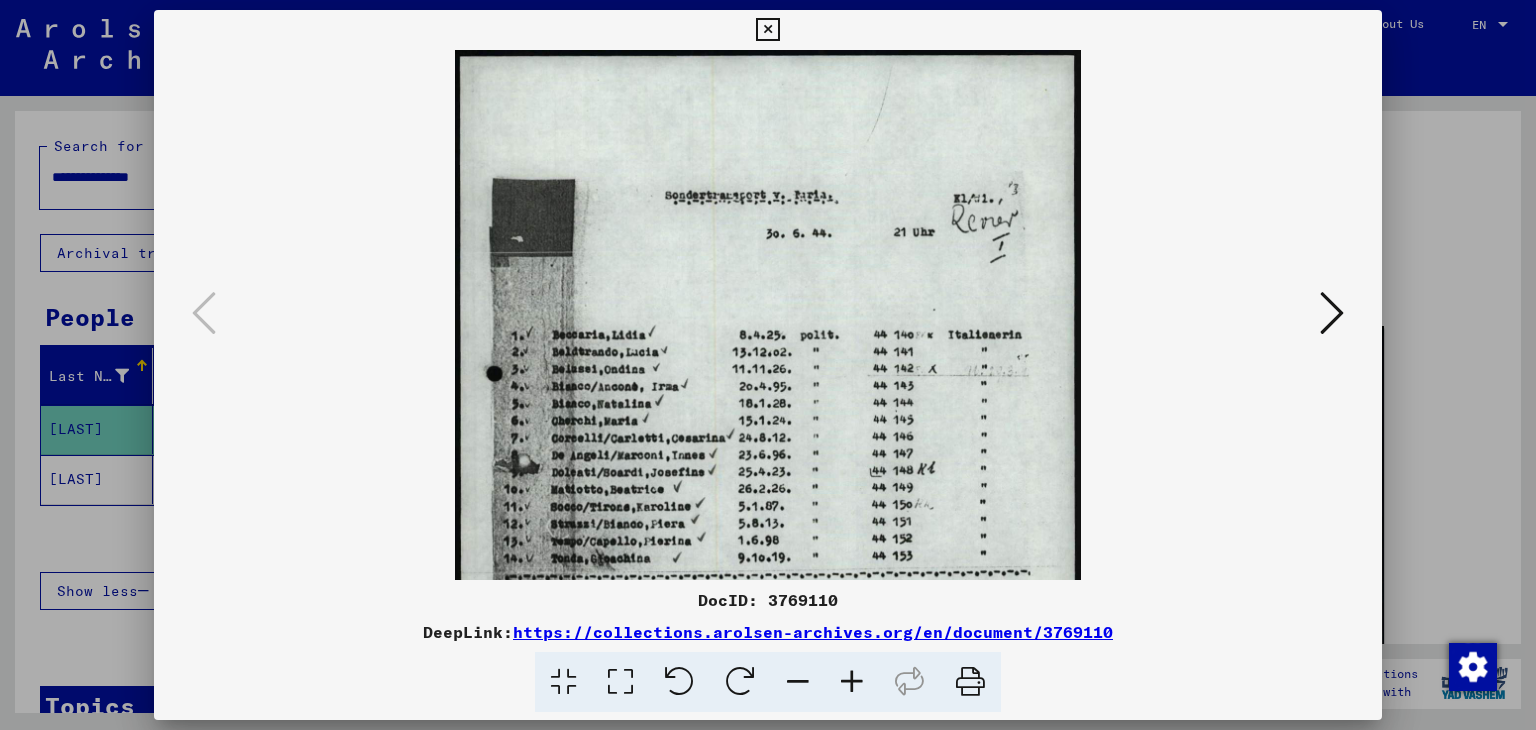 click at bounding box center (852, 682) 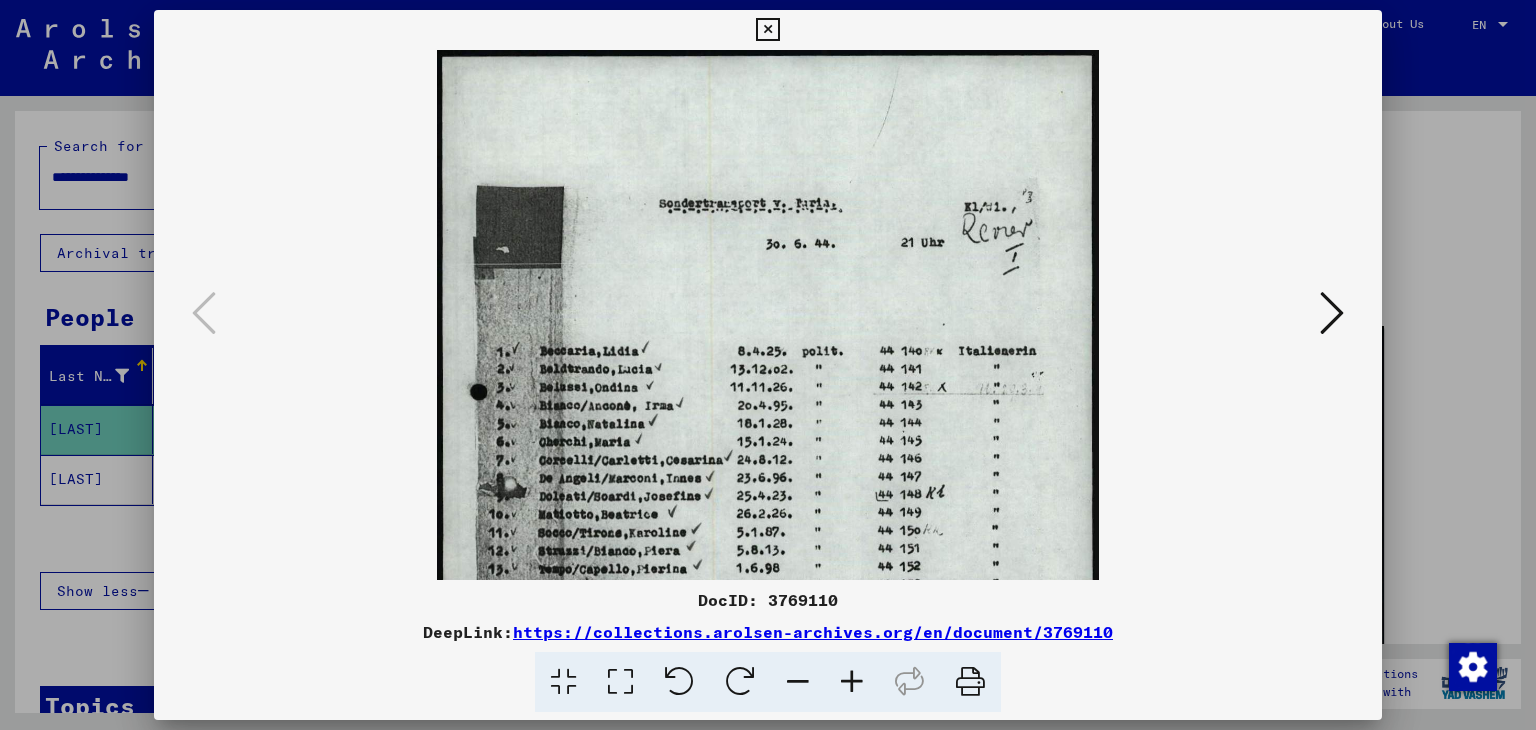 click at bounding box center [852, 682] 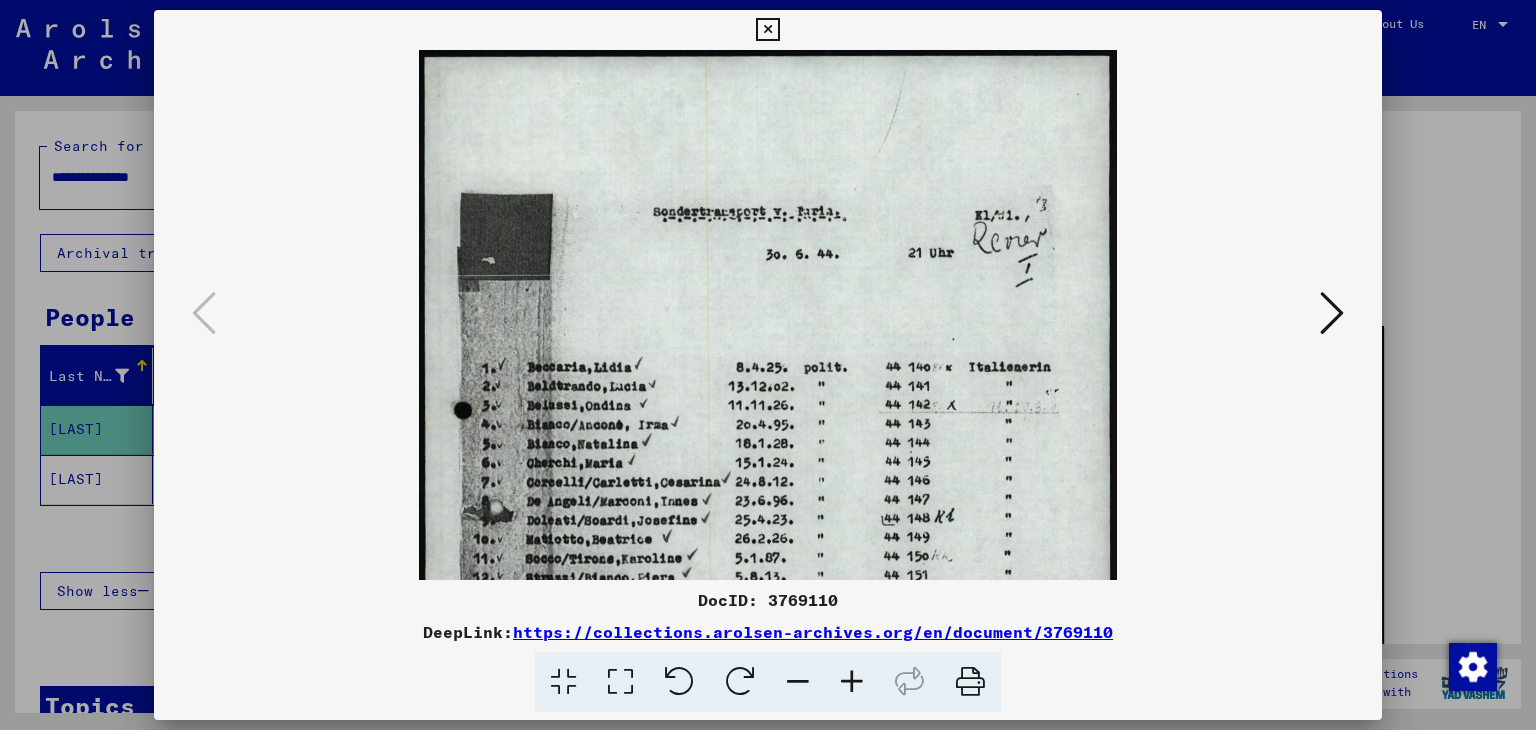 click at bounding box center (767, 30) 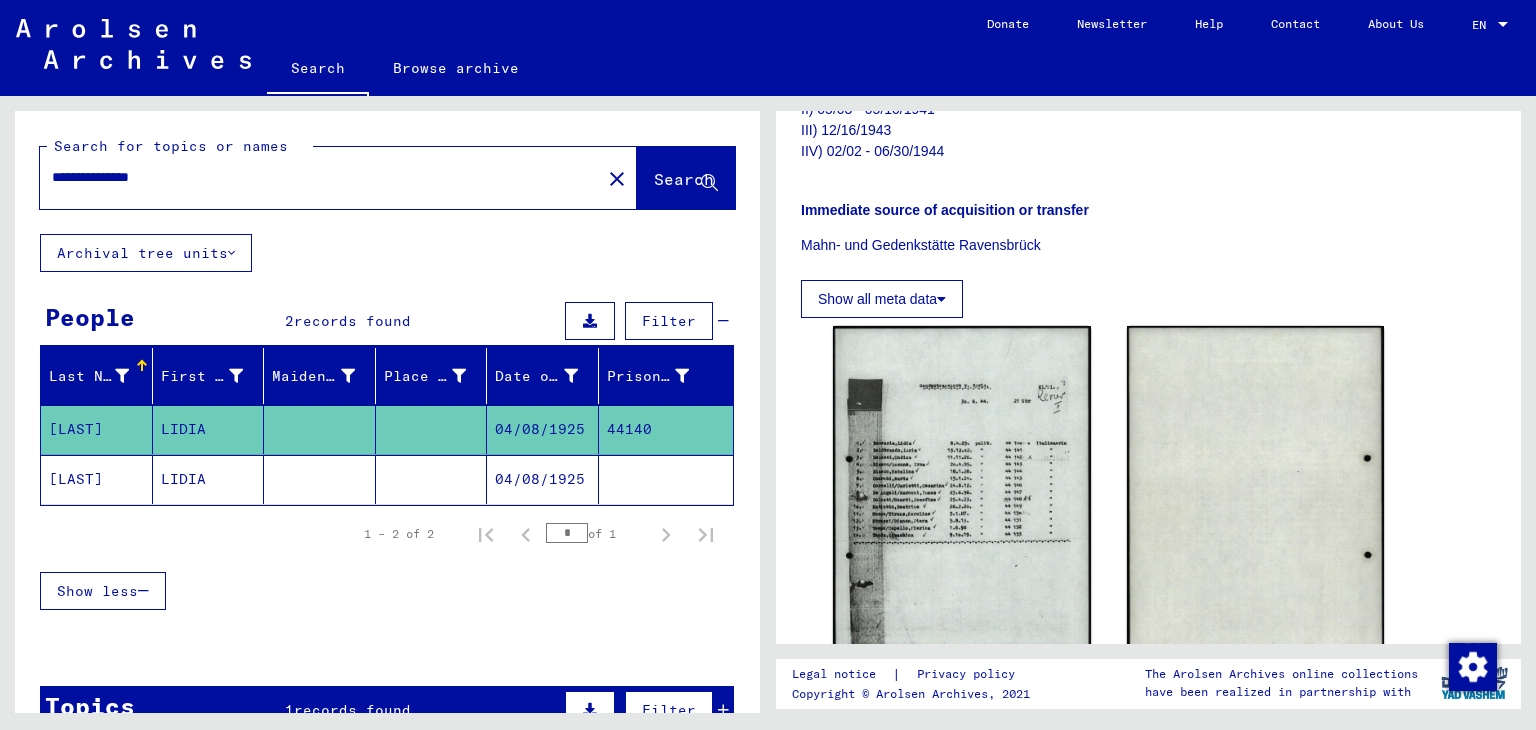 drag, startPoint x: 191, startPoint y: 173, endPoint x: 0, endPoint y: 105, distance: 202.74368 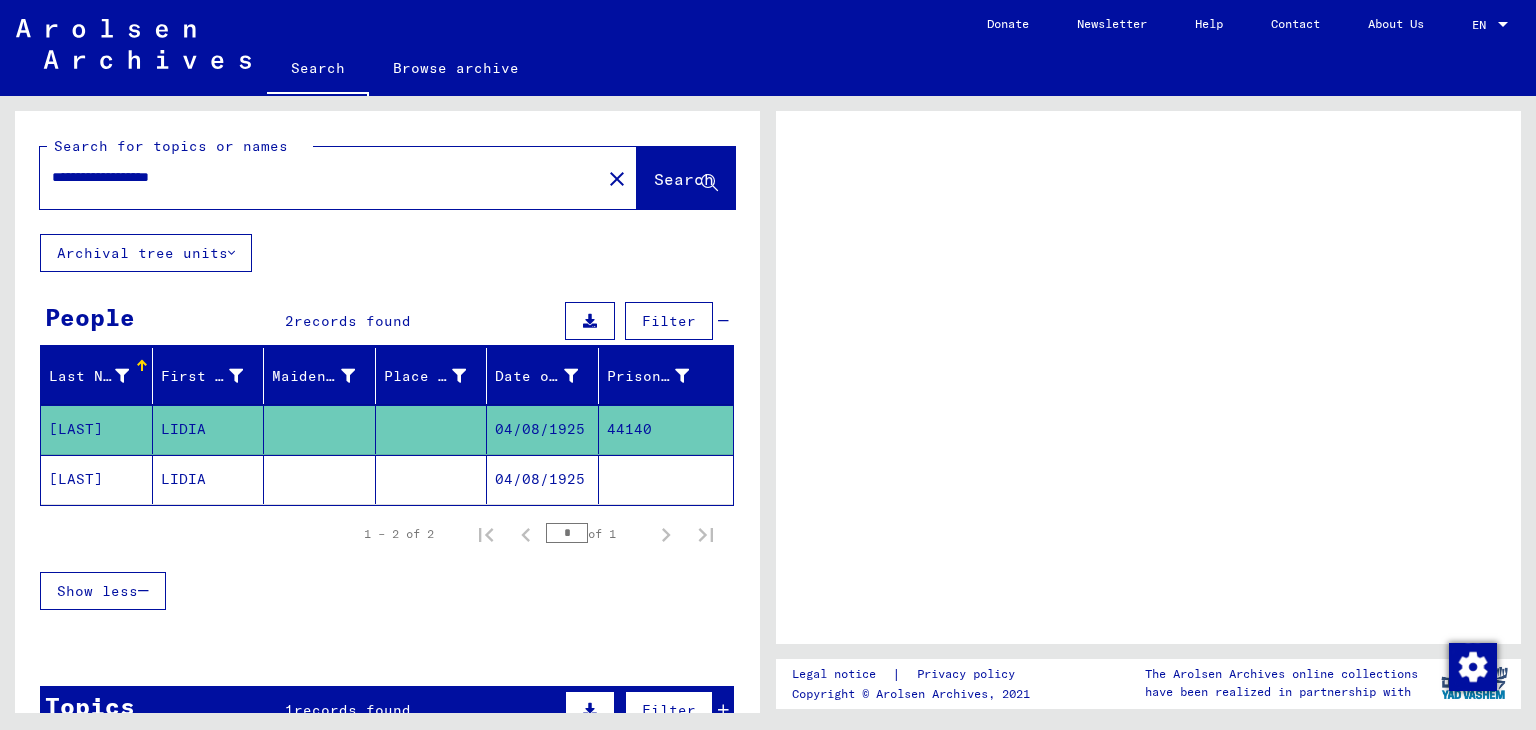 scroll, scrollTop: 0, scrollLeft: 0, axis: both 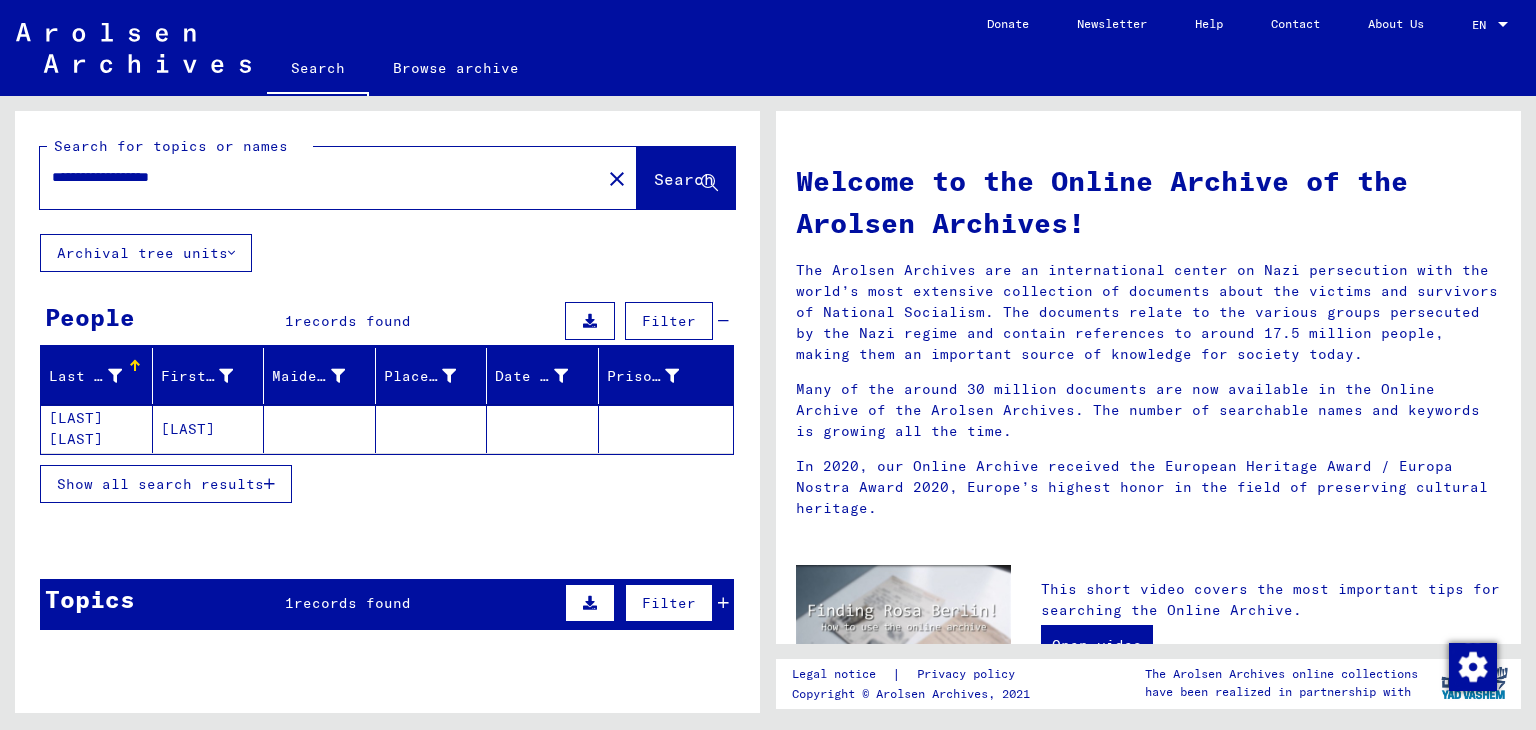 click on "Show all search results" at bounding box center (160, 484) 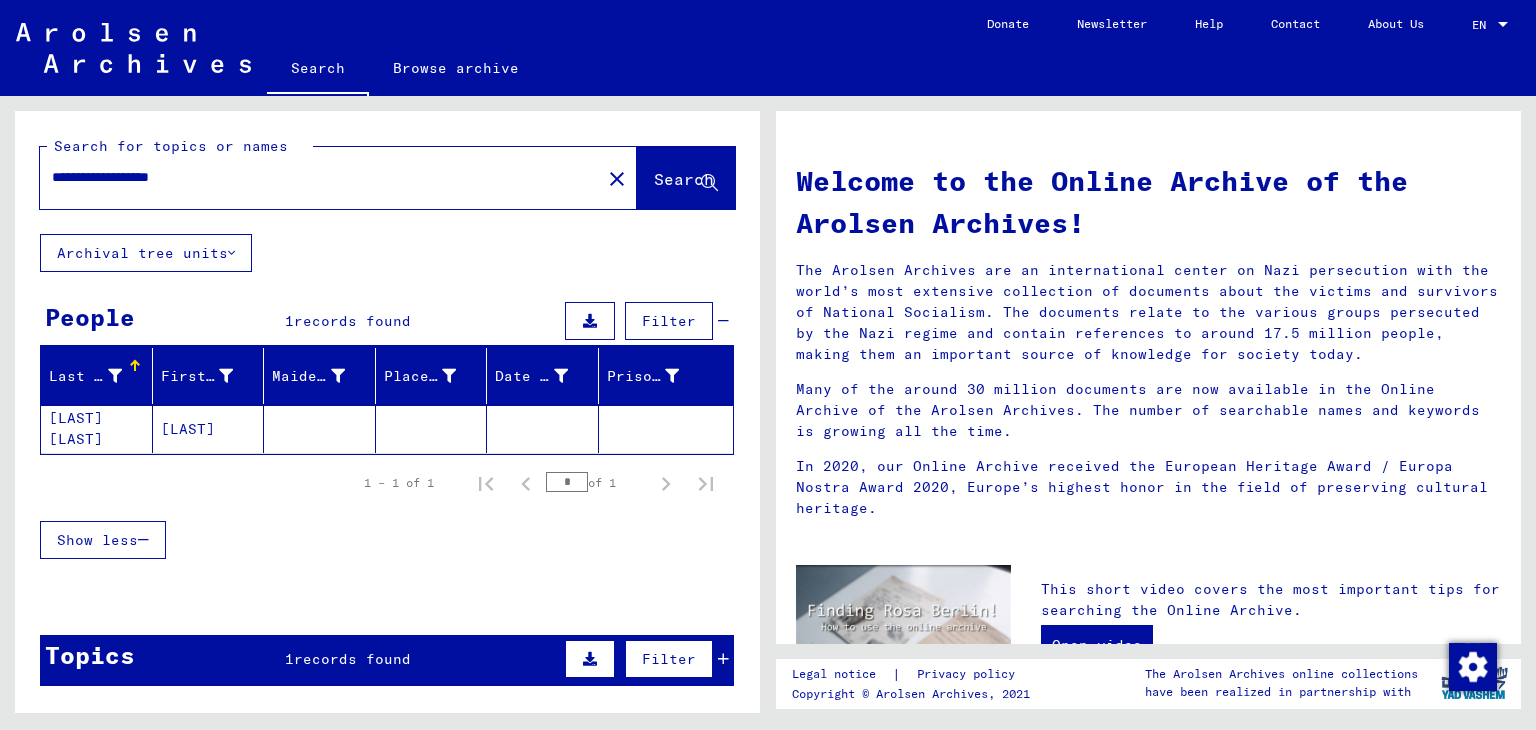 click 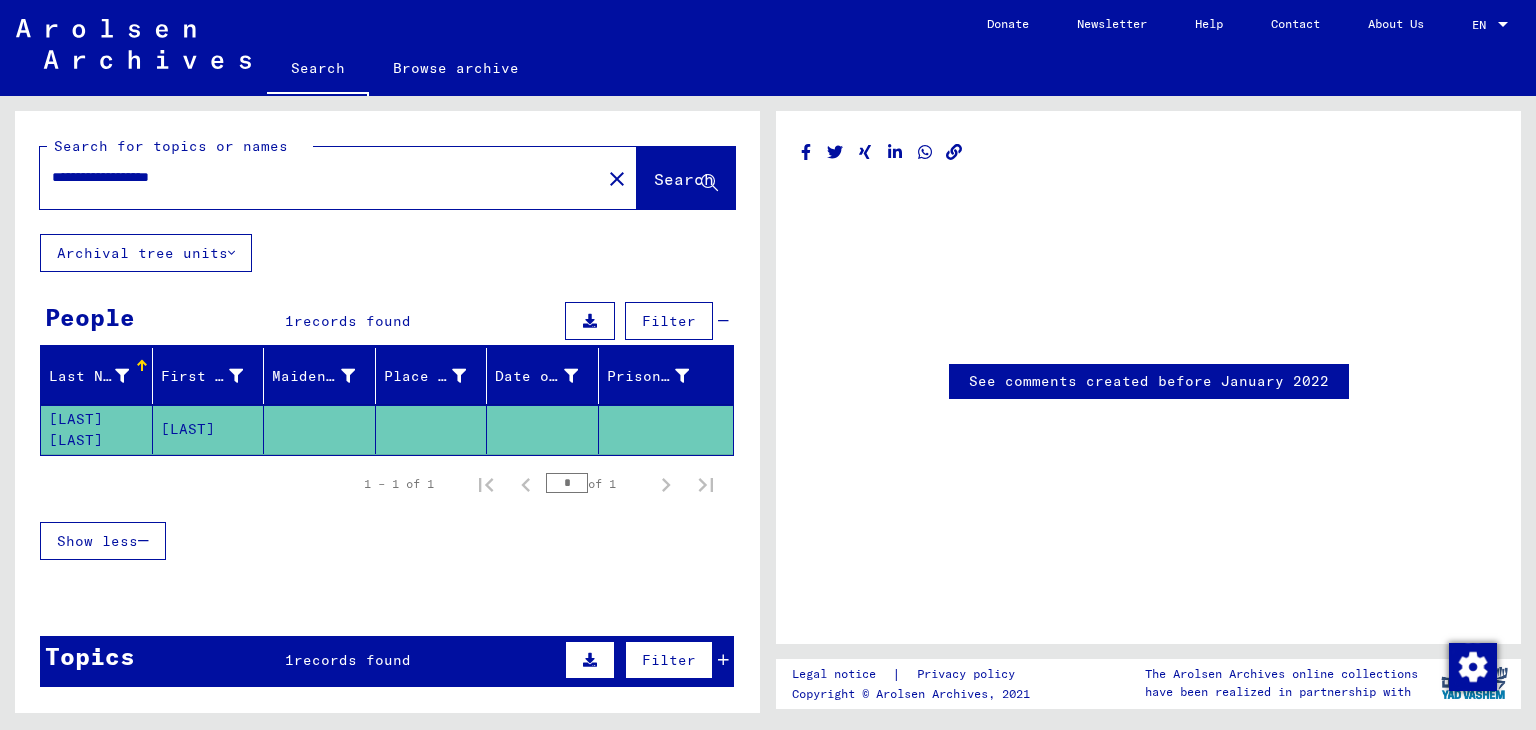 scroll, scrollTop: 0, scrollLeft: 0, axis: both 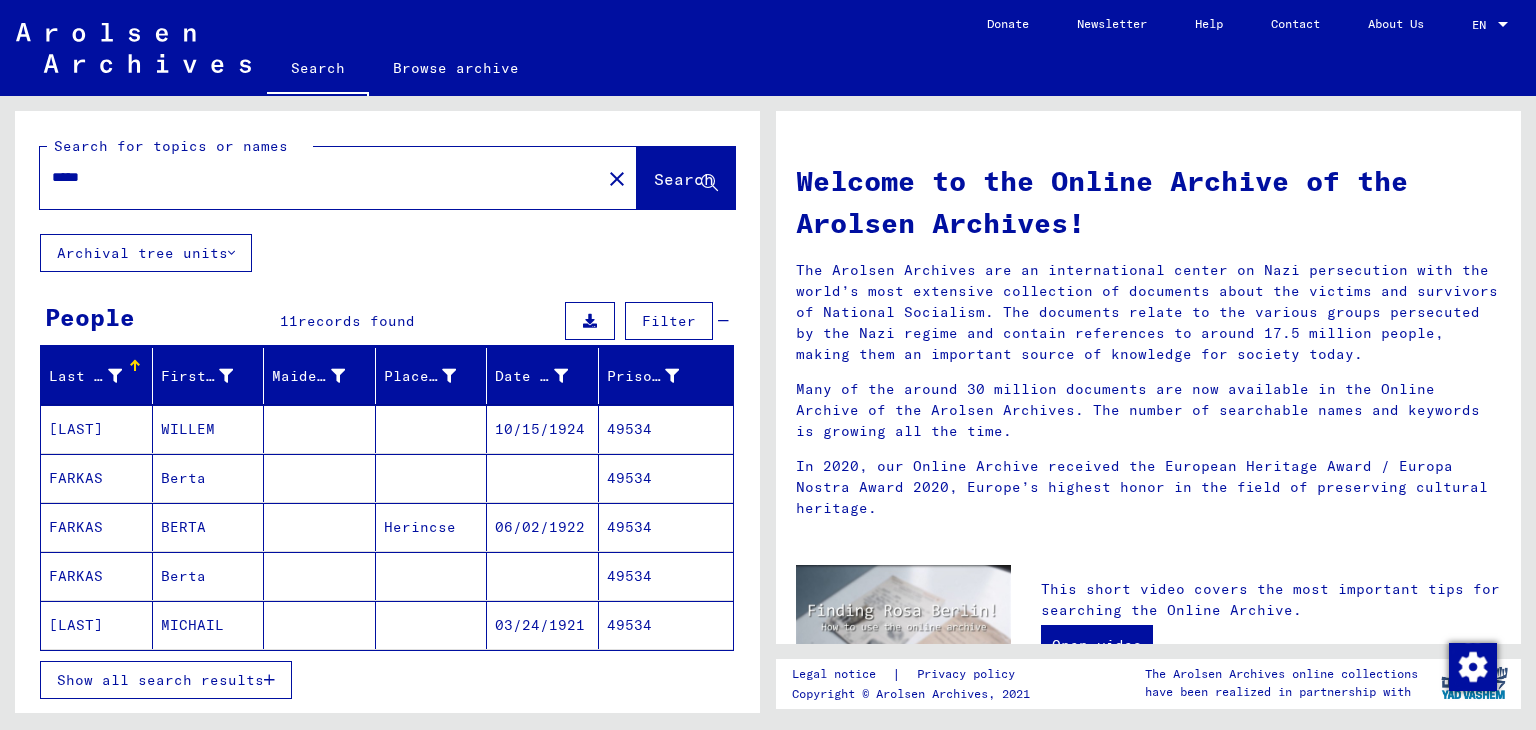 click on "Show all search results" at bounding box center [160, 680] 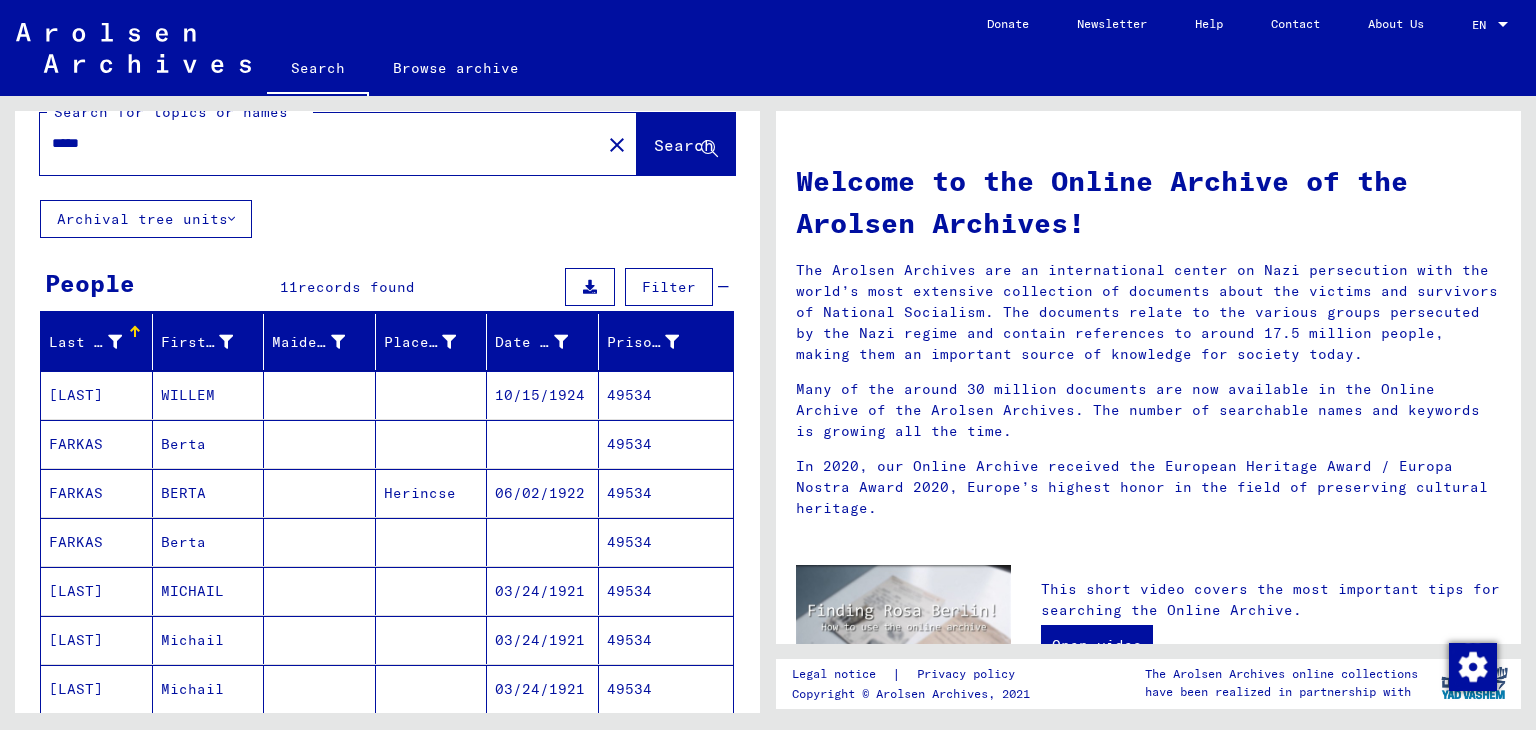 scroll, scrollTop: 0, scrollLeft: 0, axis: both 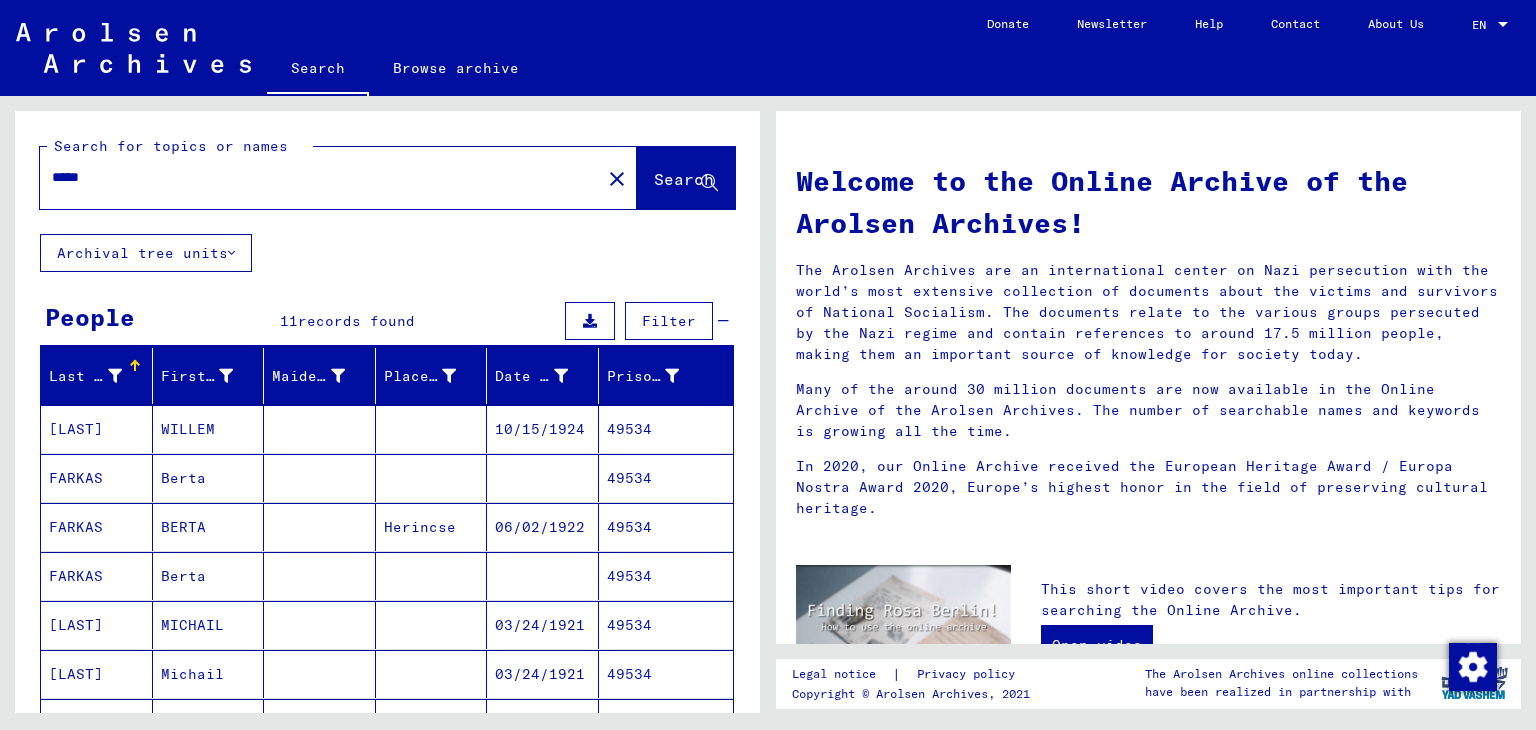 drag, startPoint x: 109, startPoint y: 184, endPoint x: 0, endPoint y: 181, distance: 109.041275 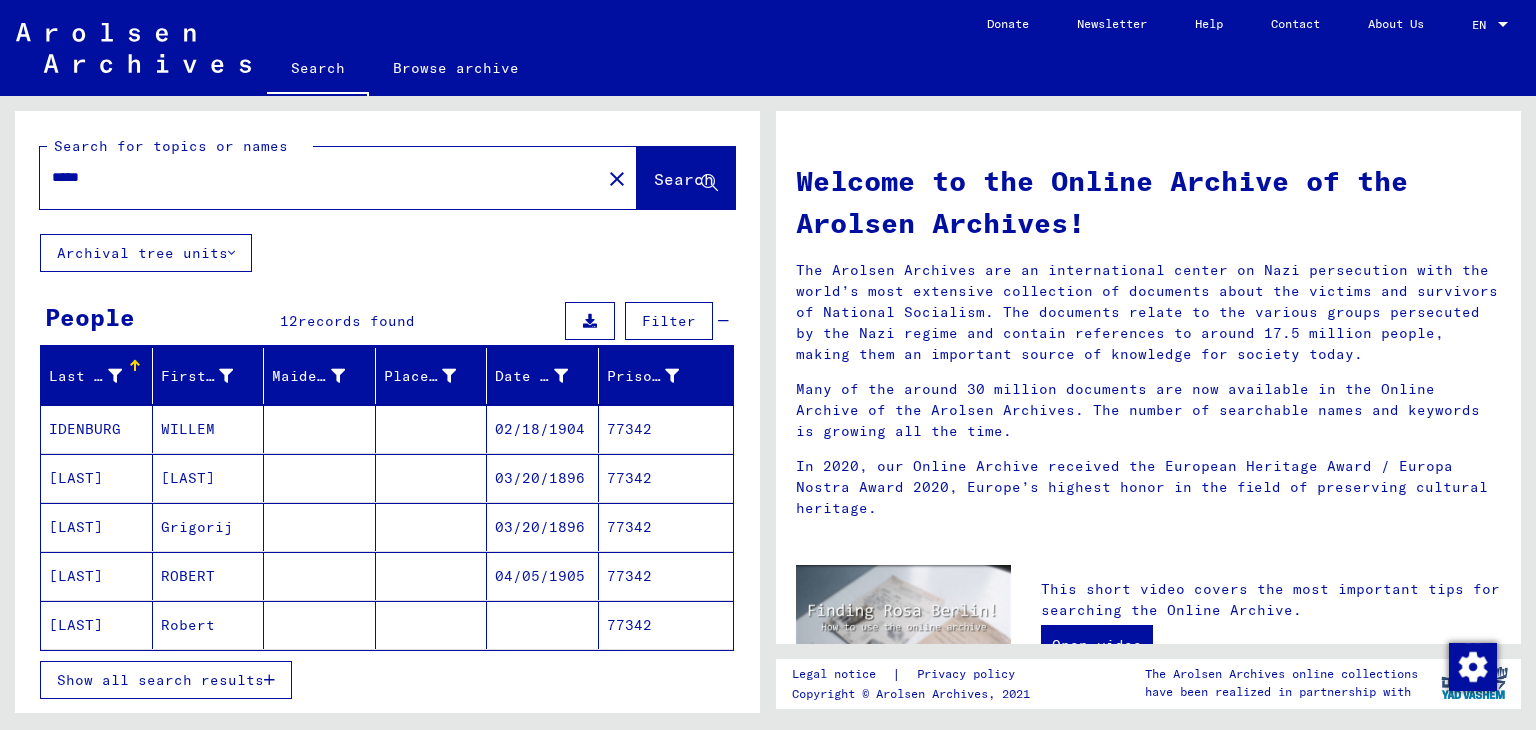 click on "Show all search results" at bounding box center (160, 680) 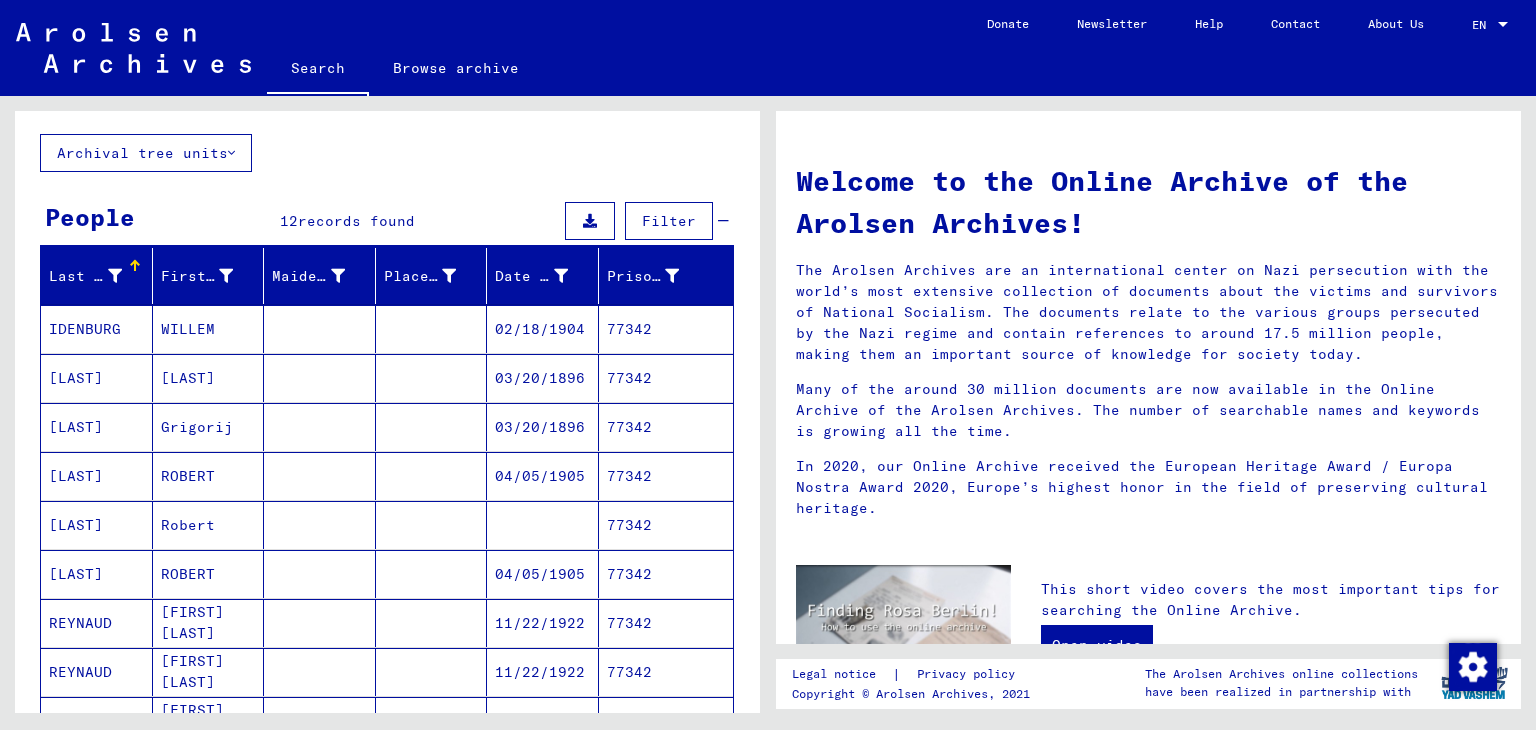 scroll, scrollTop: 400, scrollLeft: 0, axis: vertical 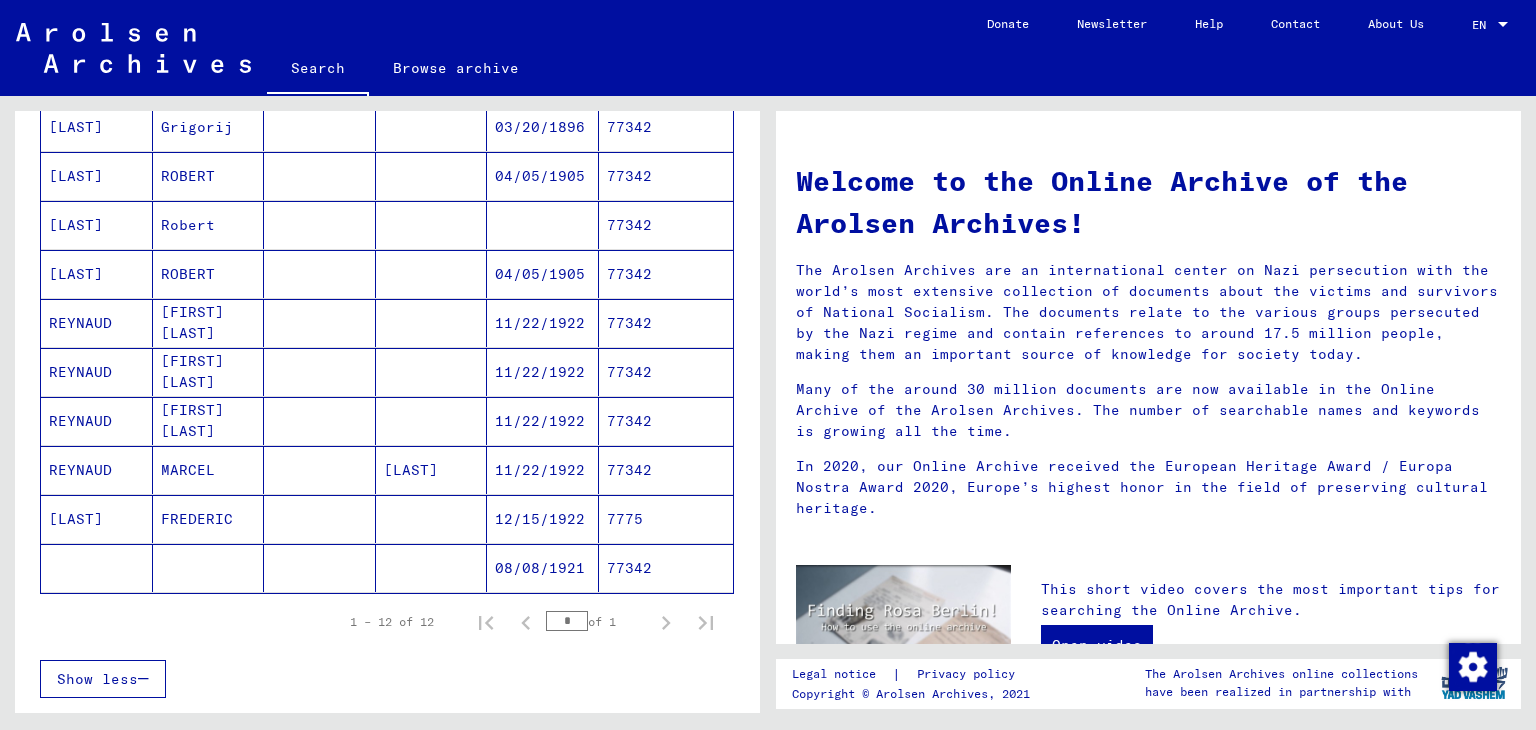 click on "77342" 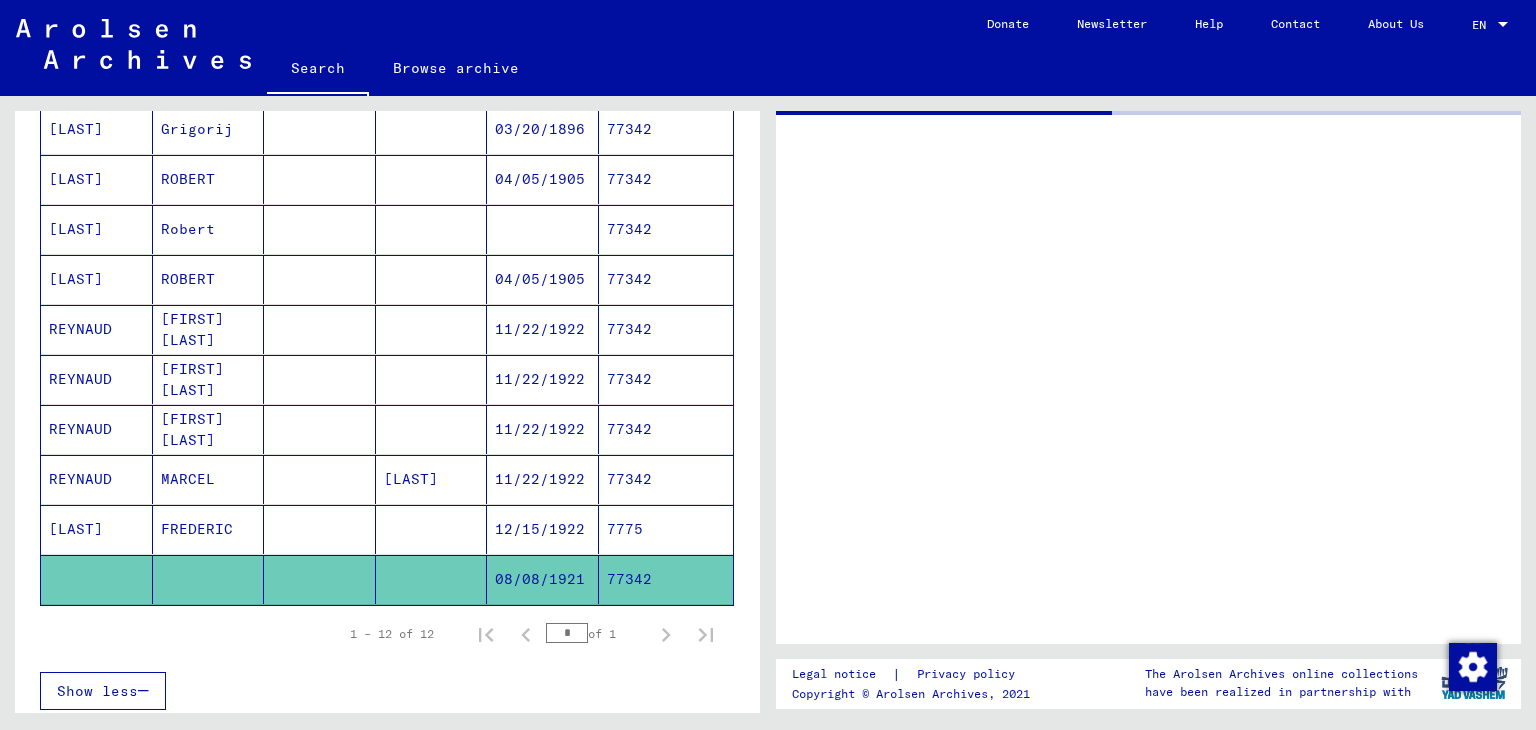 scroll, scrollTop: 402, scrollLeft: 0, axis: vertical 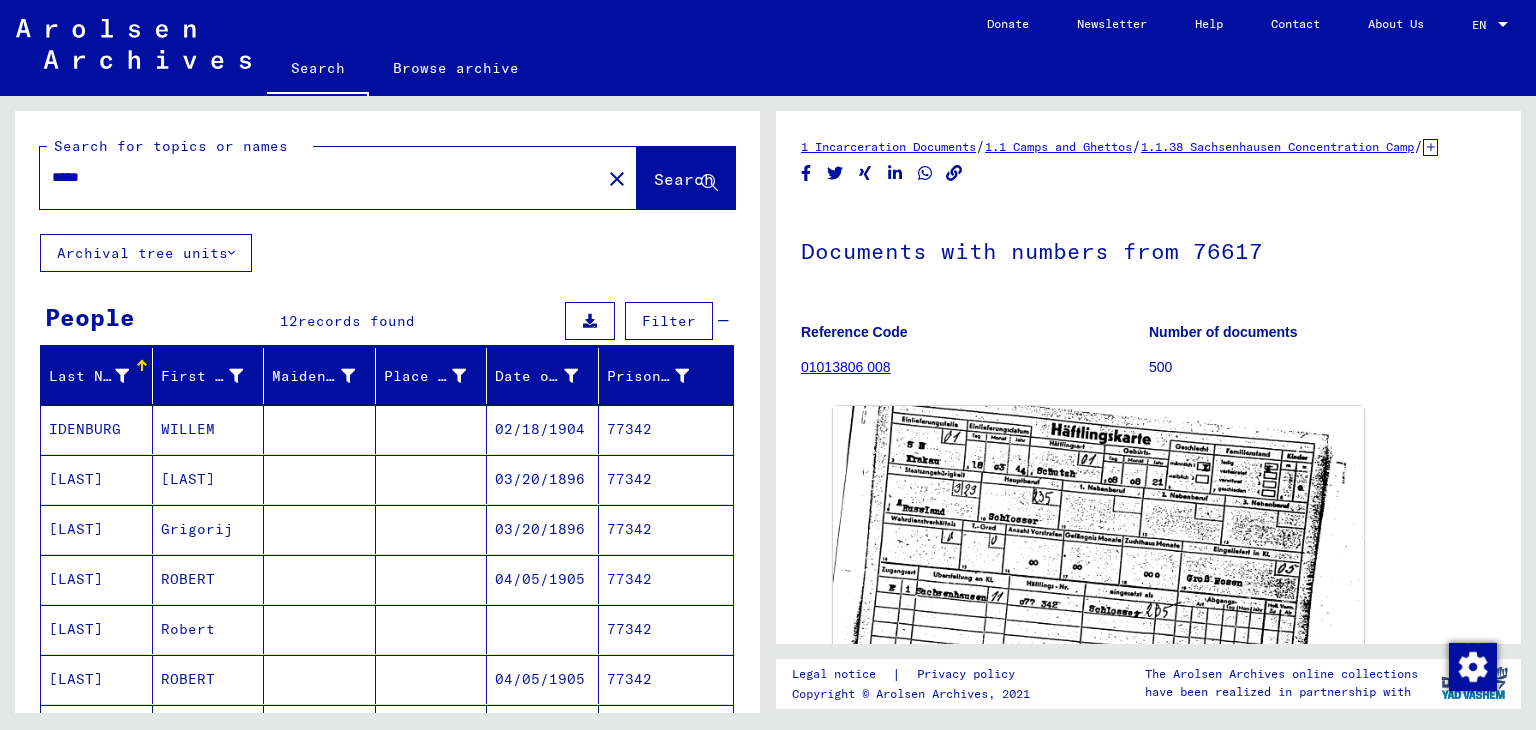 drag, startPoint x: 114, startPoint y: 177, endPoint x: 0, endPoint y: 197, distance: 115.74109 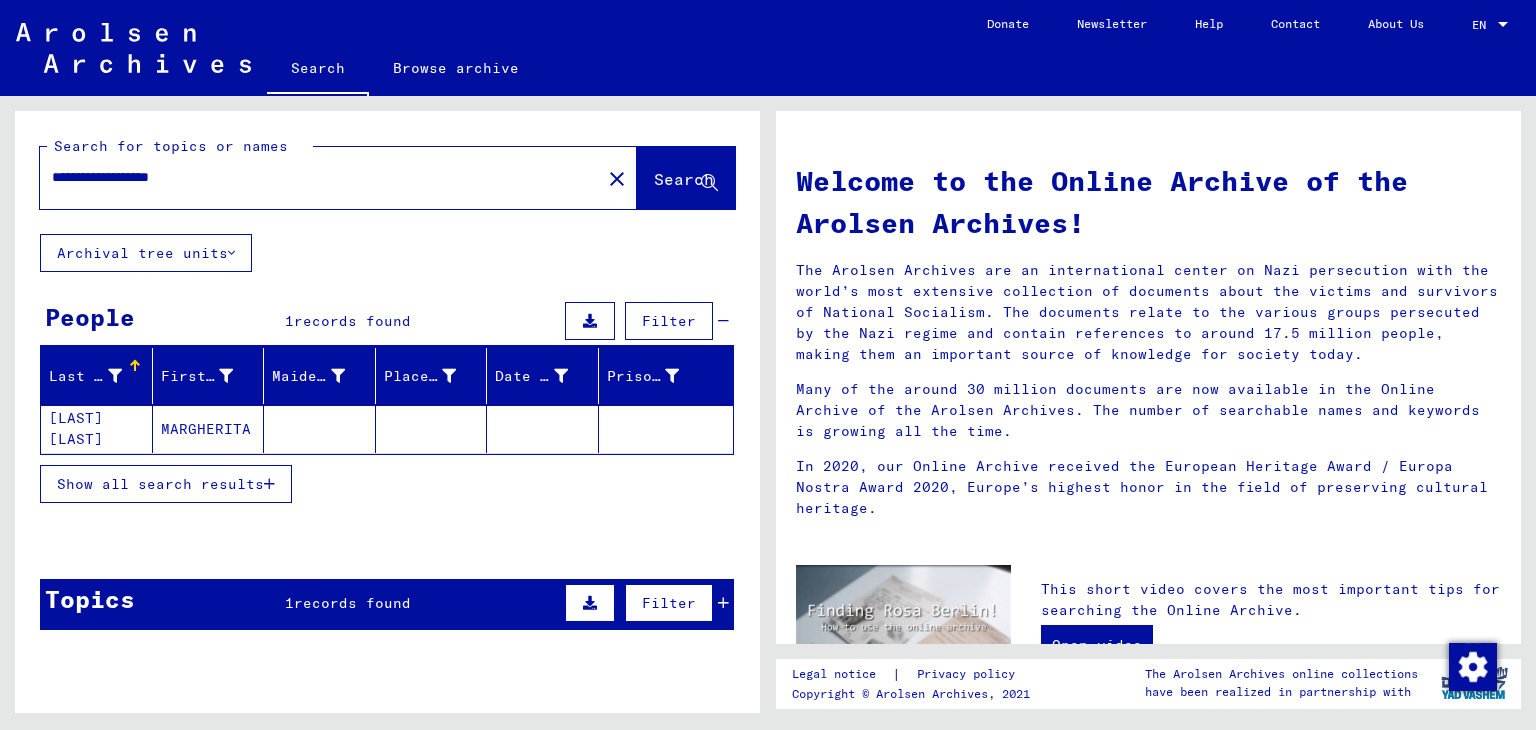 click 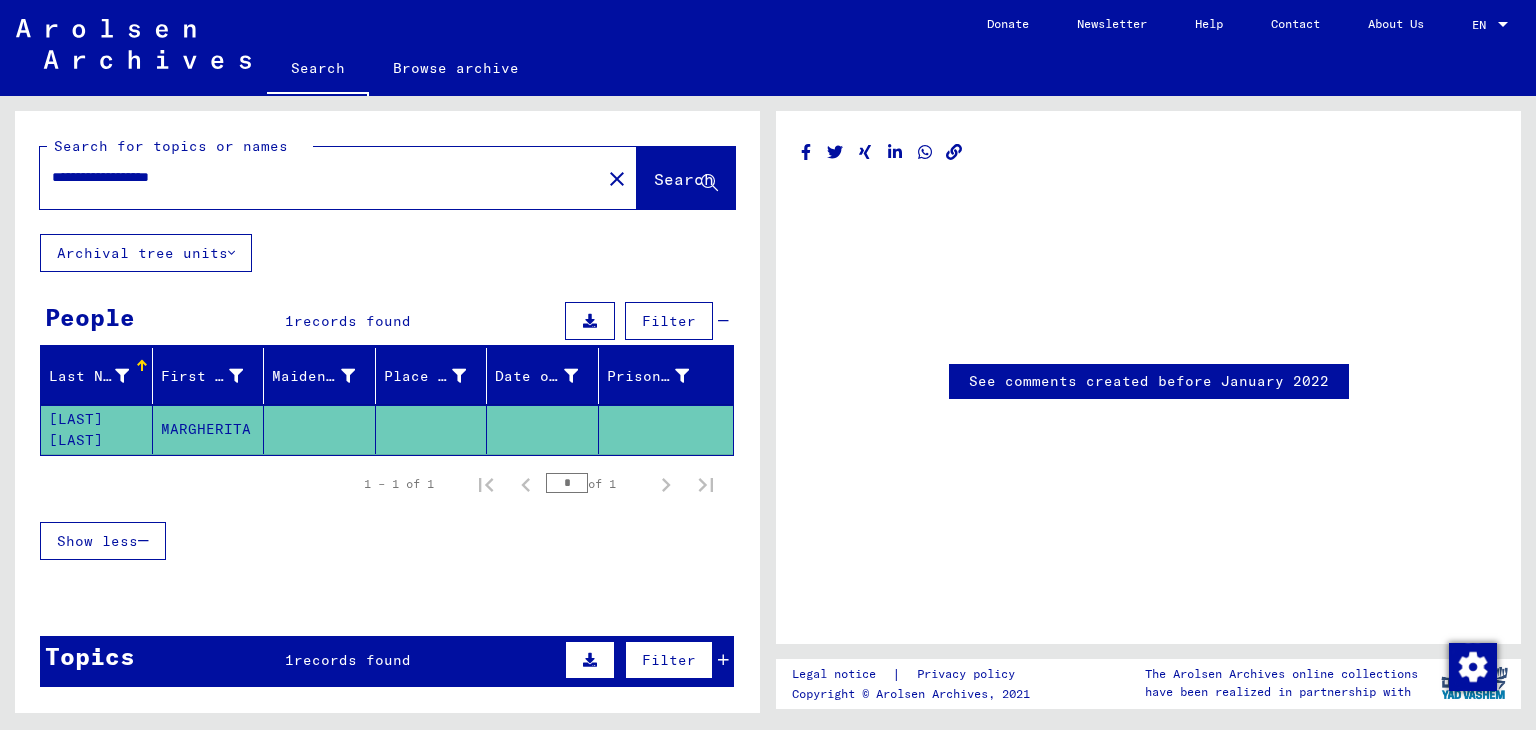 scroll, scrollTop: 0, scrollLeft: 0, axis: both 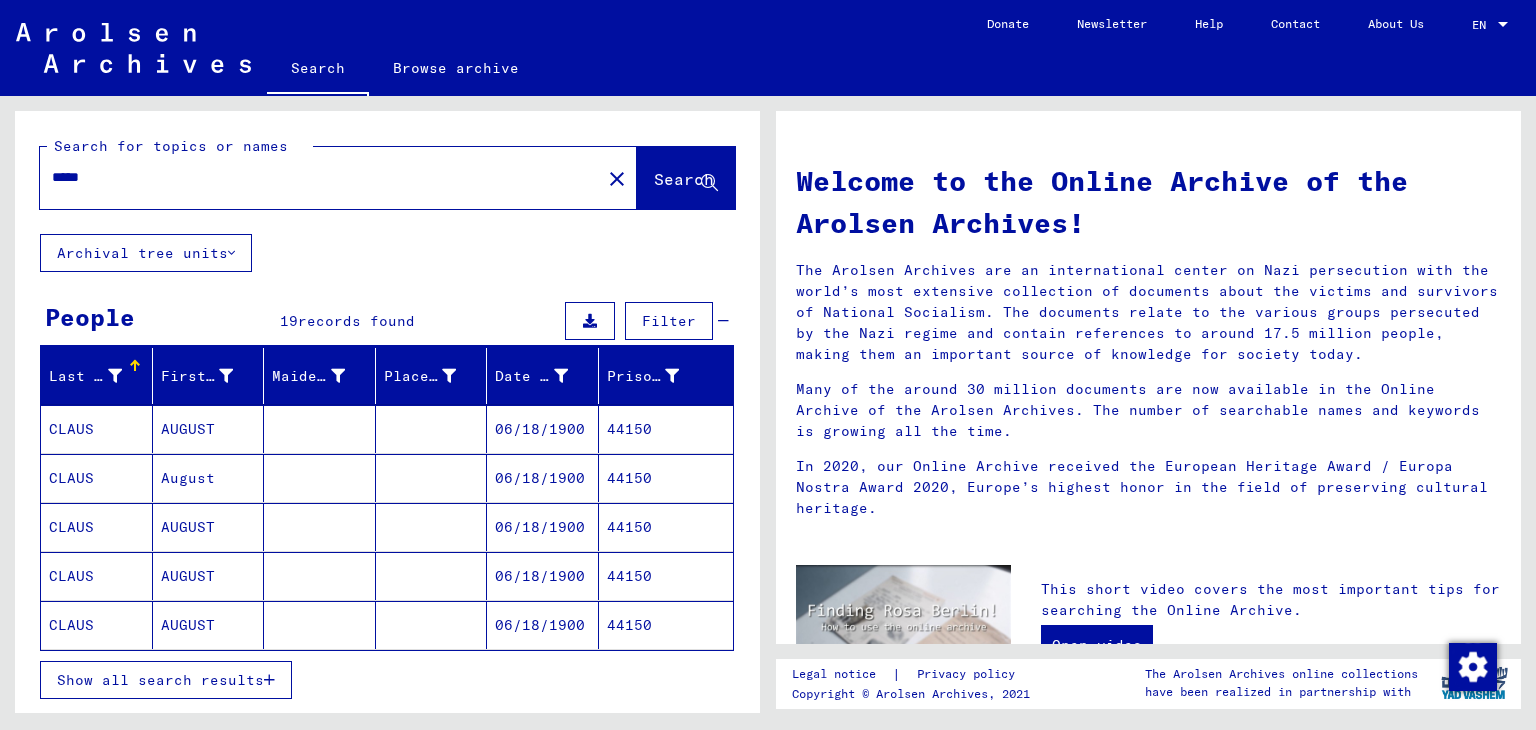 click on "Show all search results" at bounding box center (160, 680) 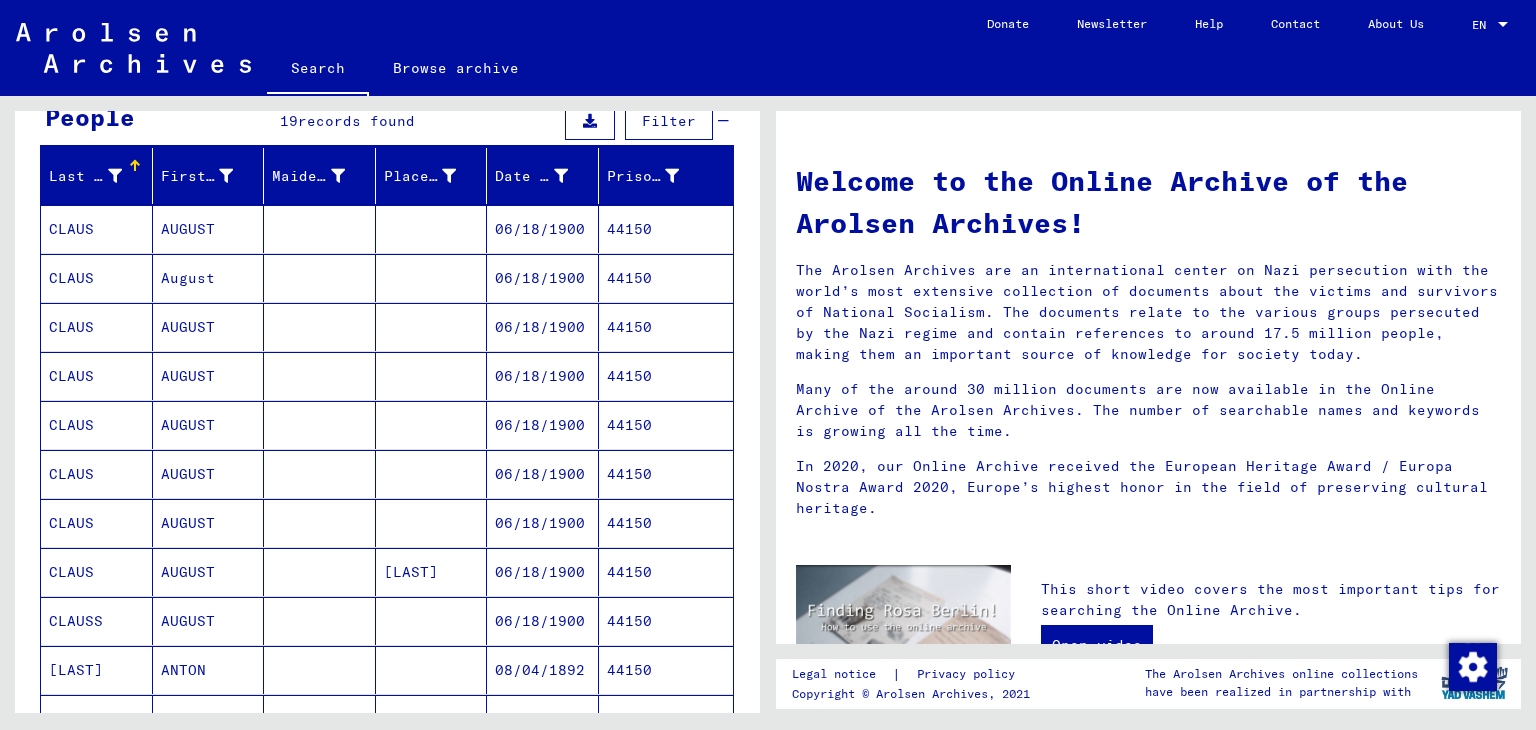 scroll, scrollTop: 0, scrollLeft: 0, axis: both 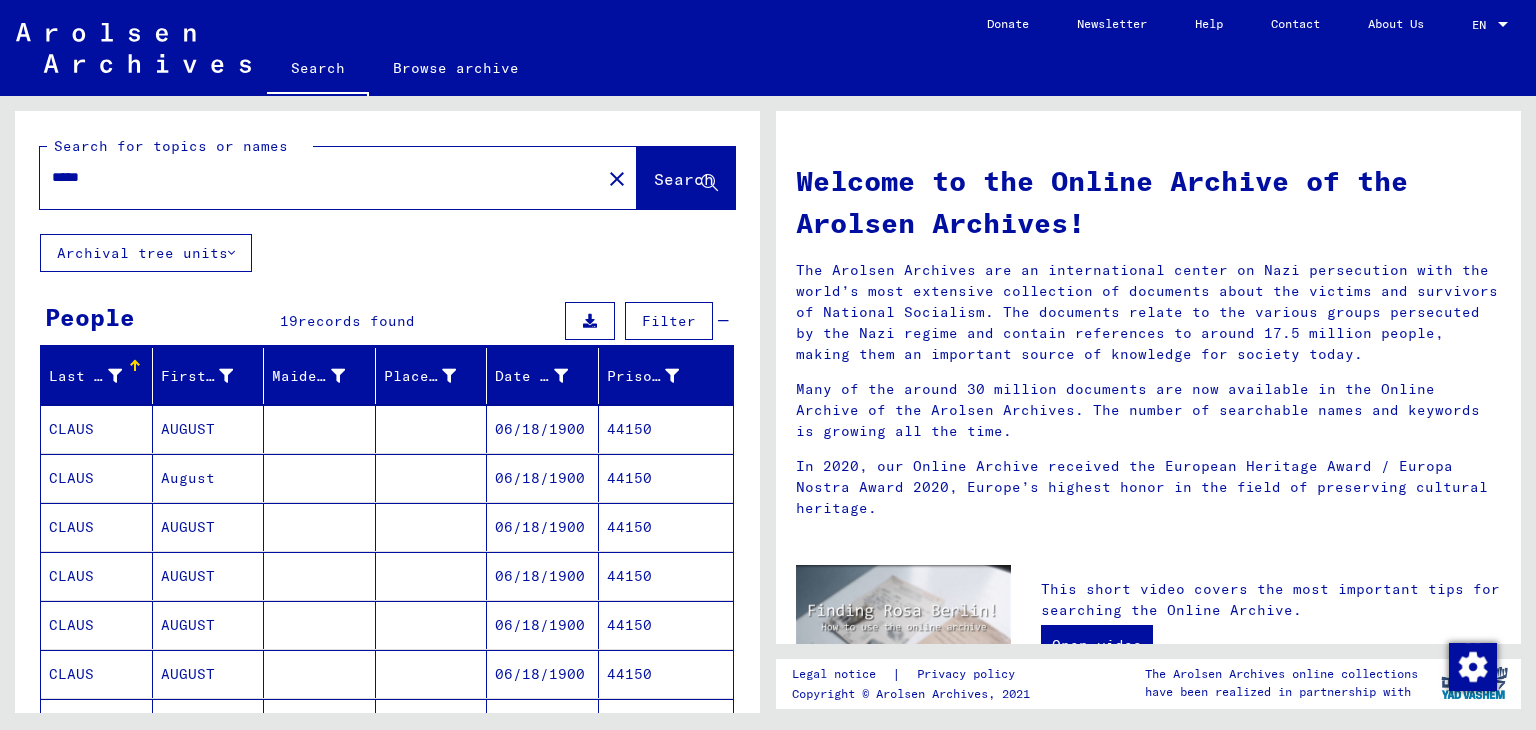 click on "*****" at bounding box center [314, 177] 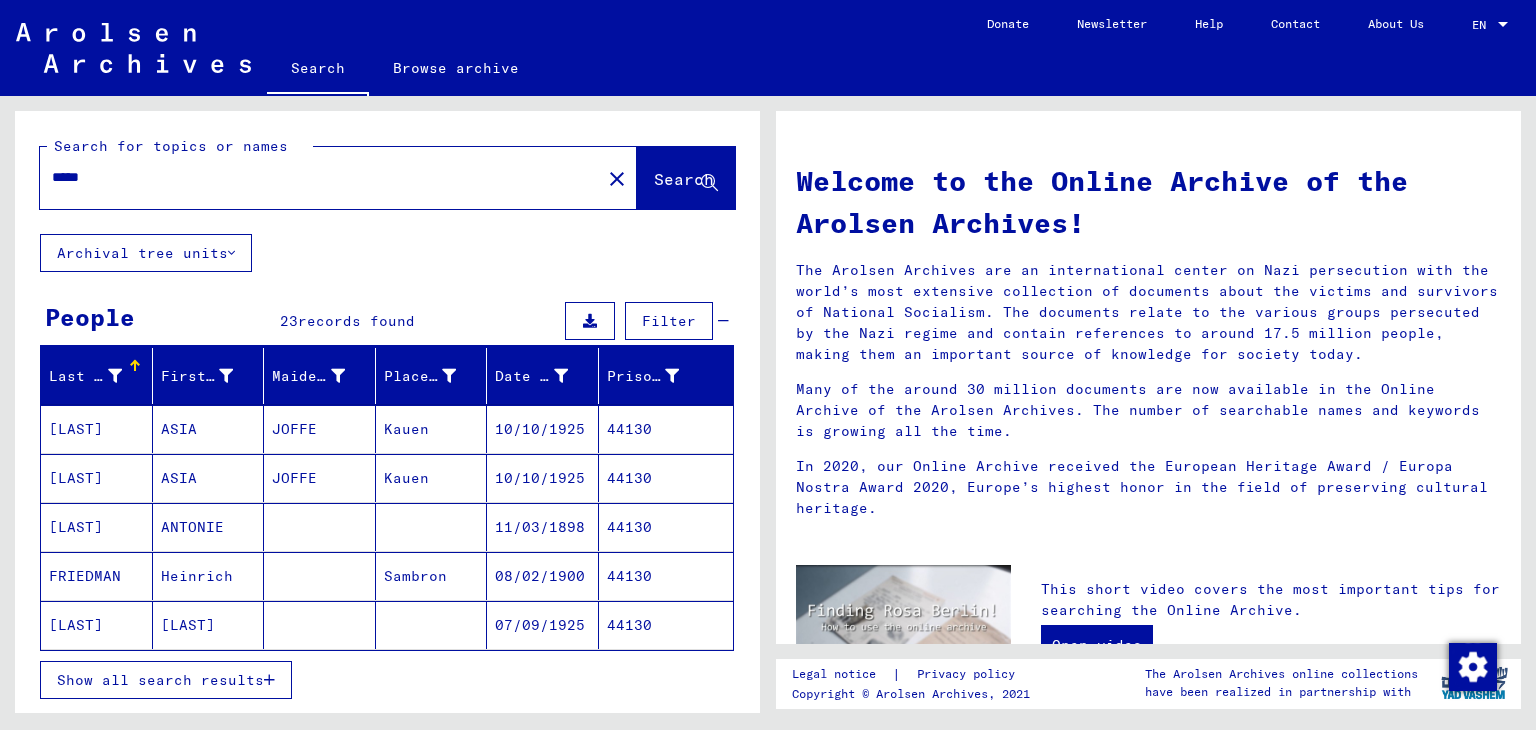 click on "Show all search results" at bounding box center (160, 680) 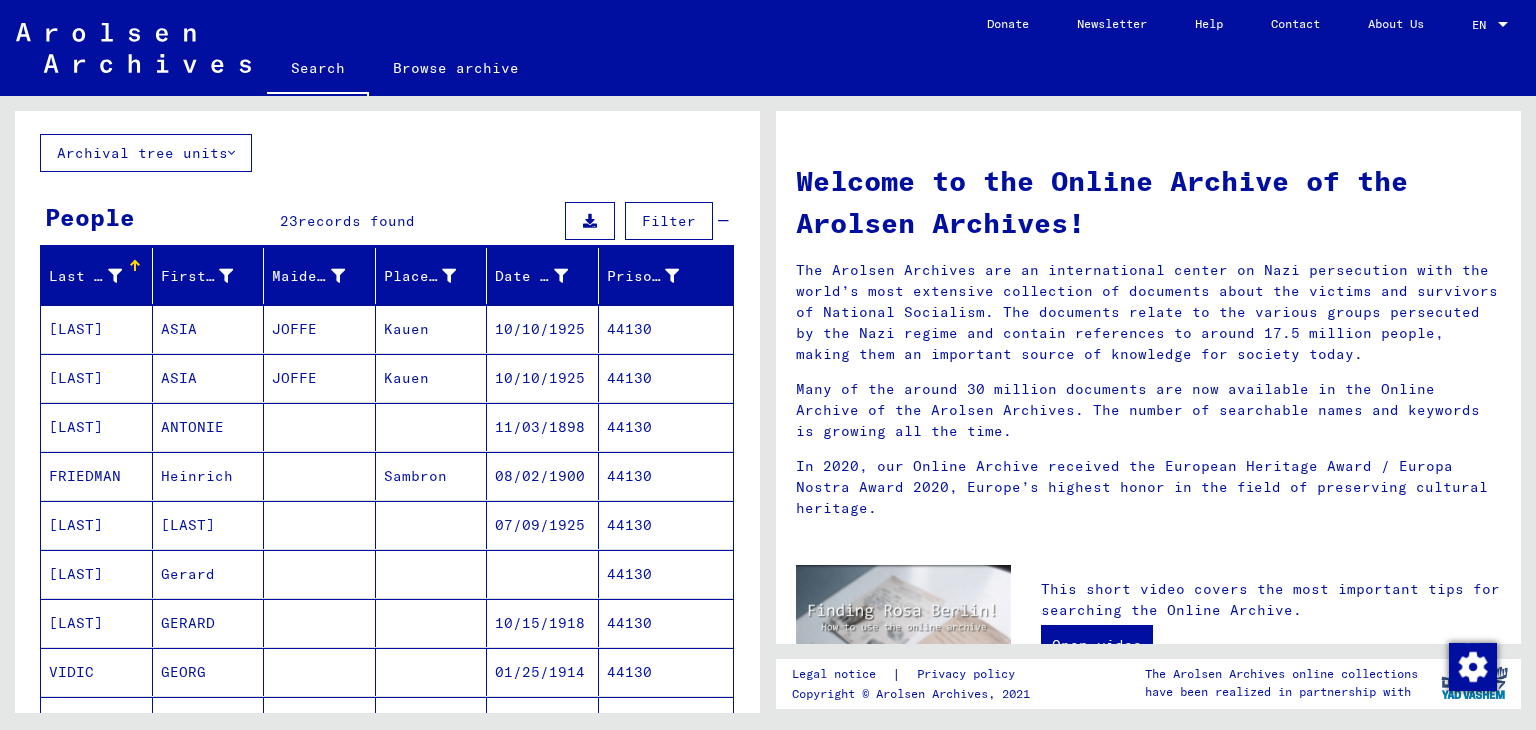 scroll, scrollTop: 0, scrollLeft: 0, axis: both 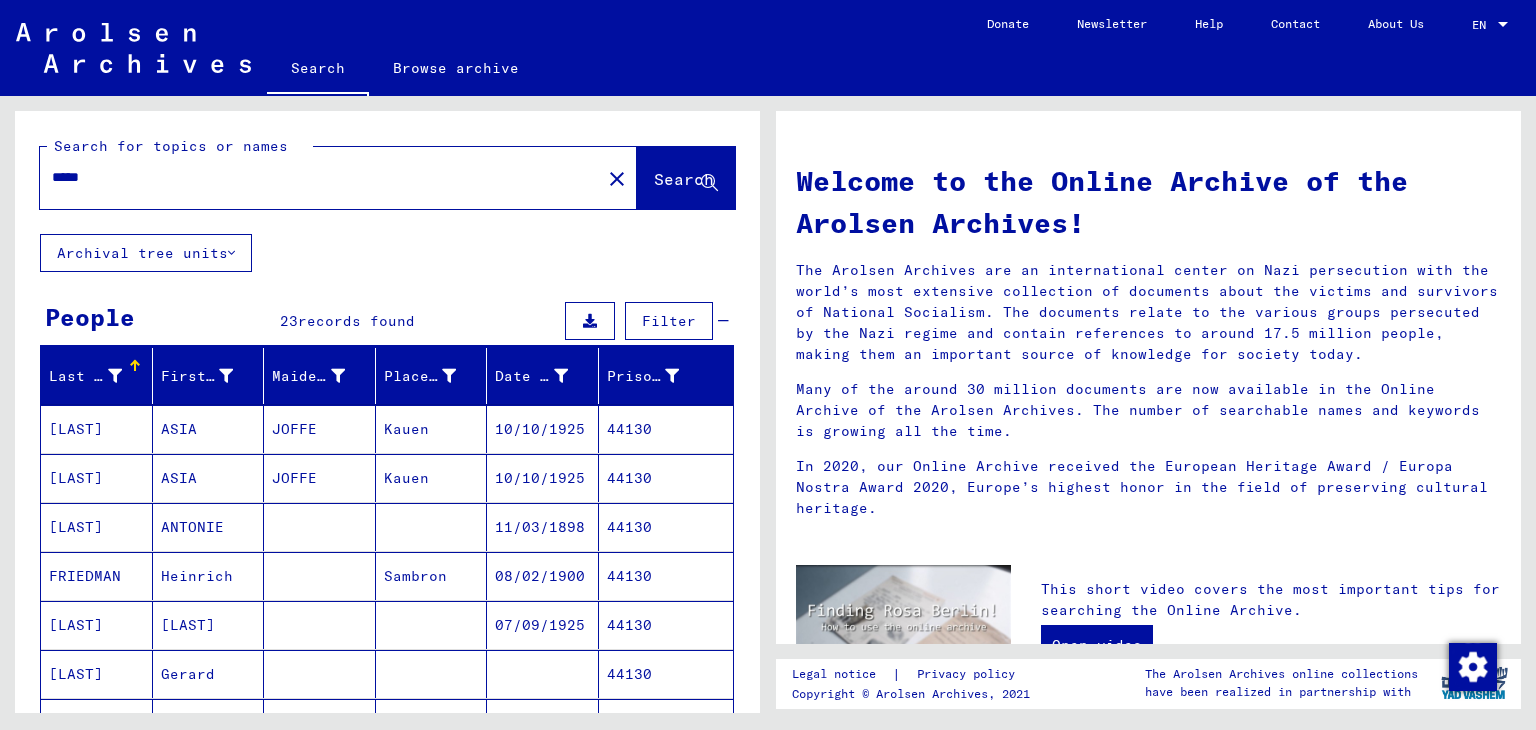 click on "*****" at bounding box center [314, 177] 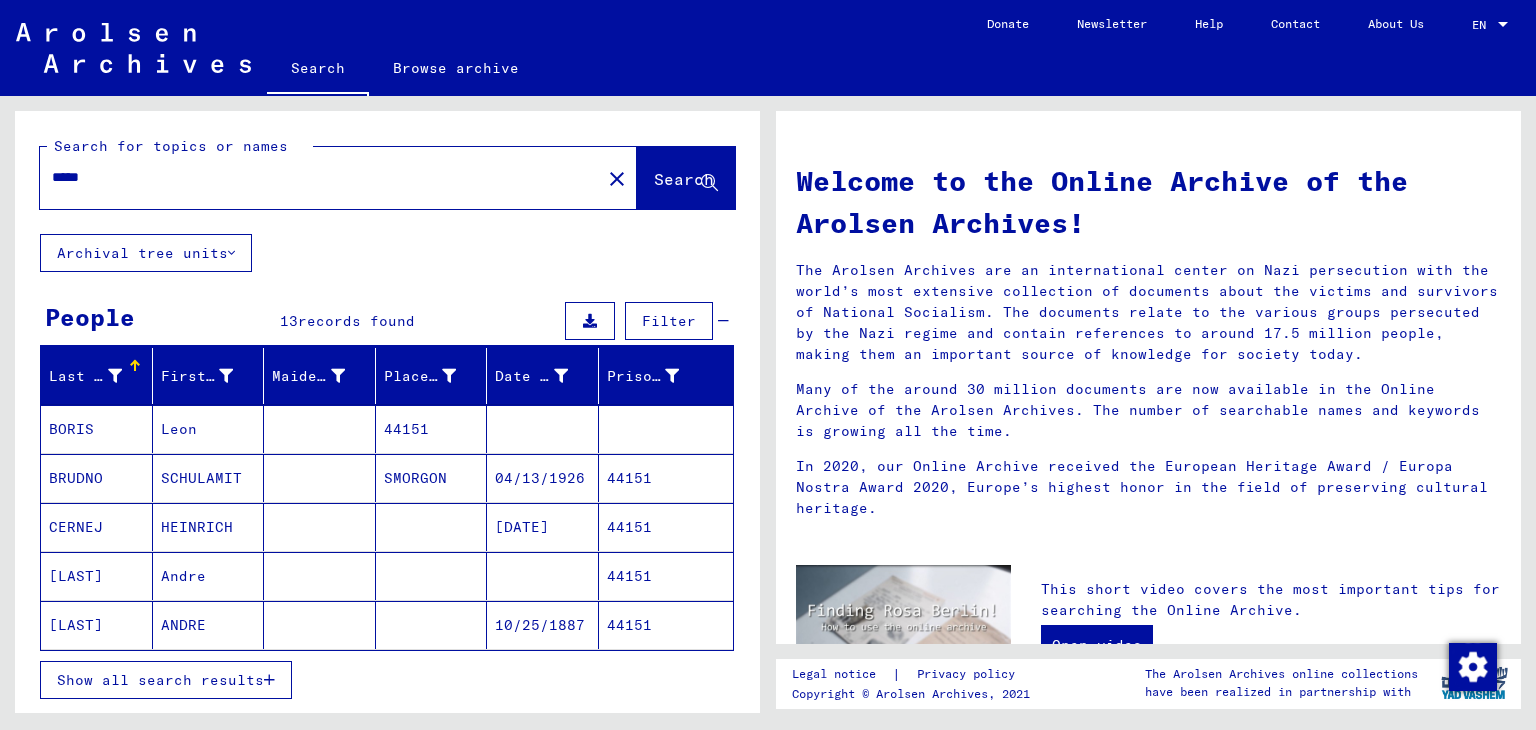 click on "Show all search results" at bounding box center (160, 680) 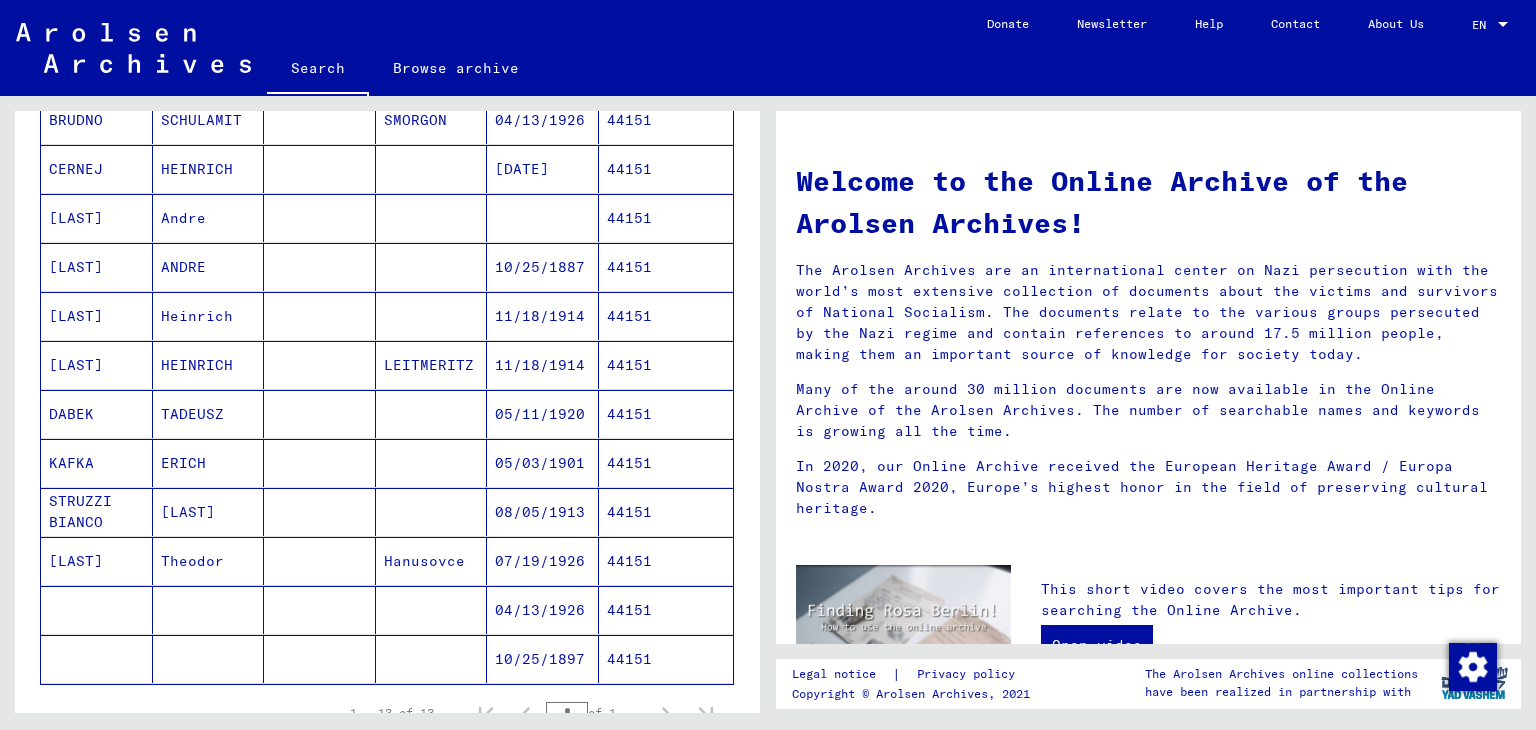 scroll, scrollTop: 400, scrollLeft: 0, axis: vertical 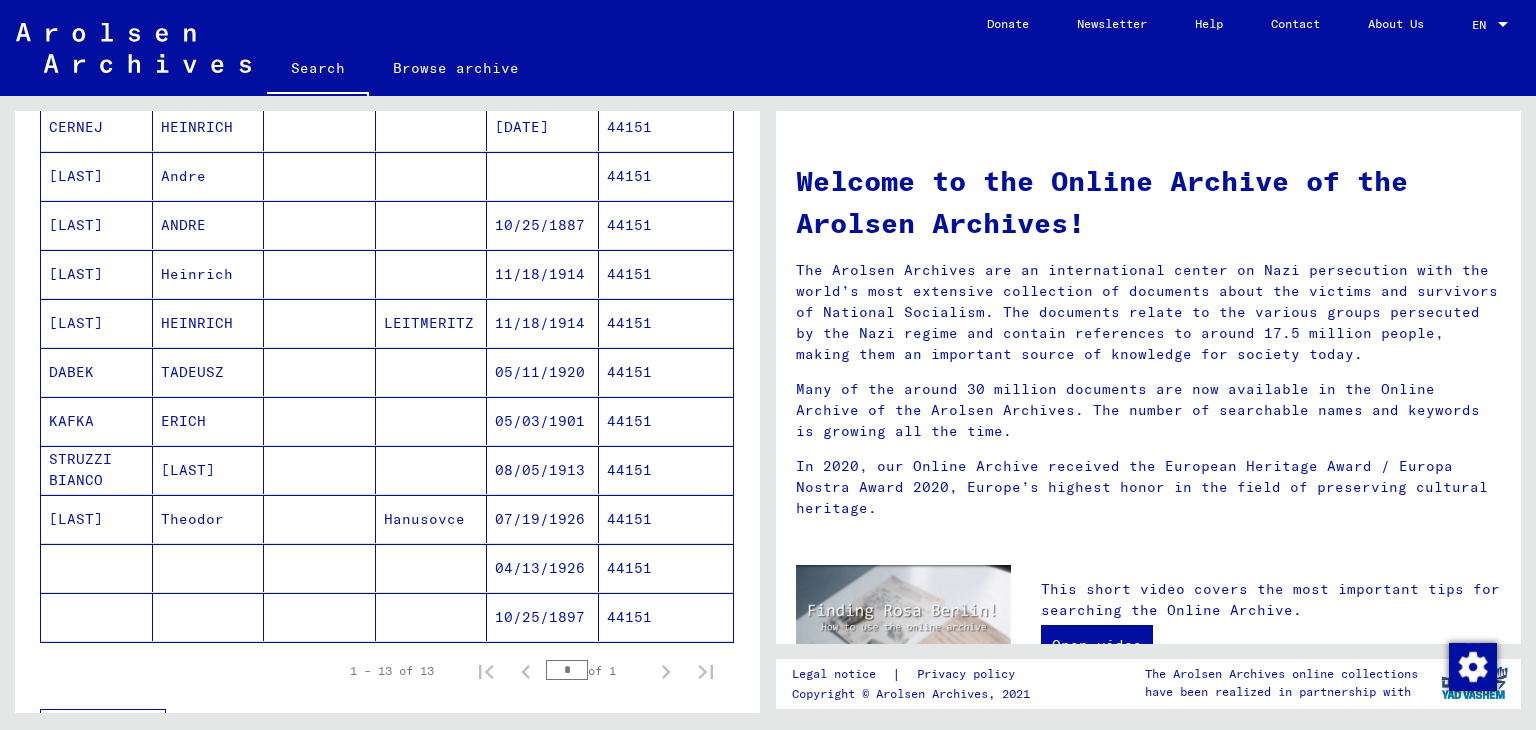 click on "44151" at bounding box center (666, 519) 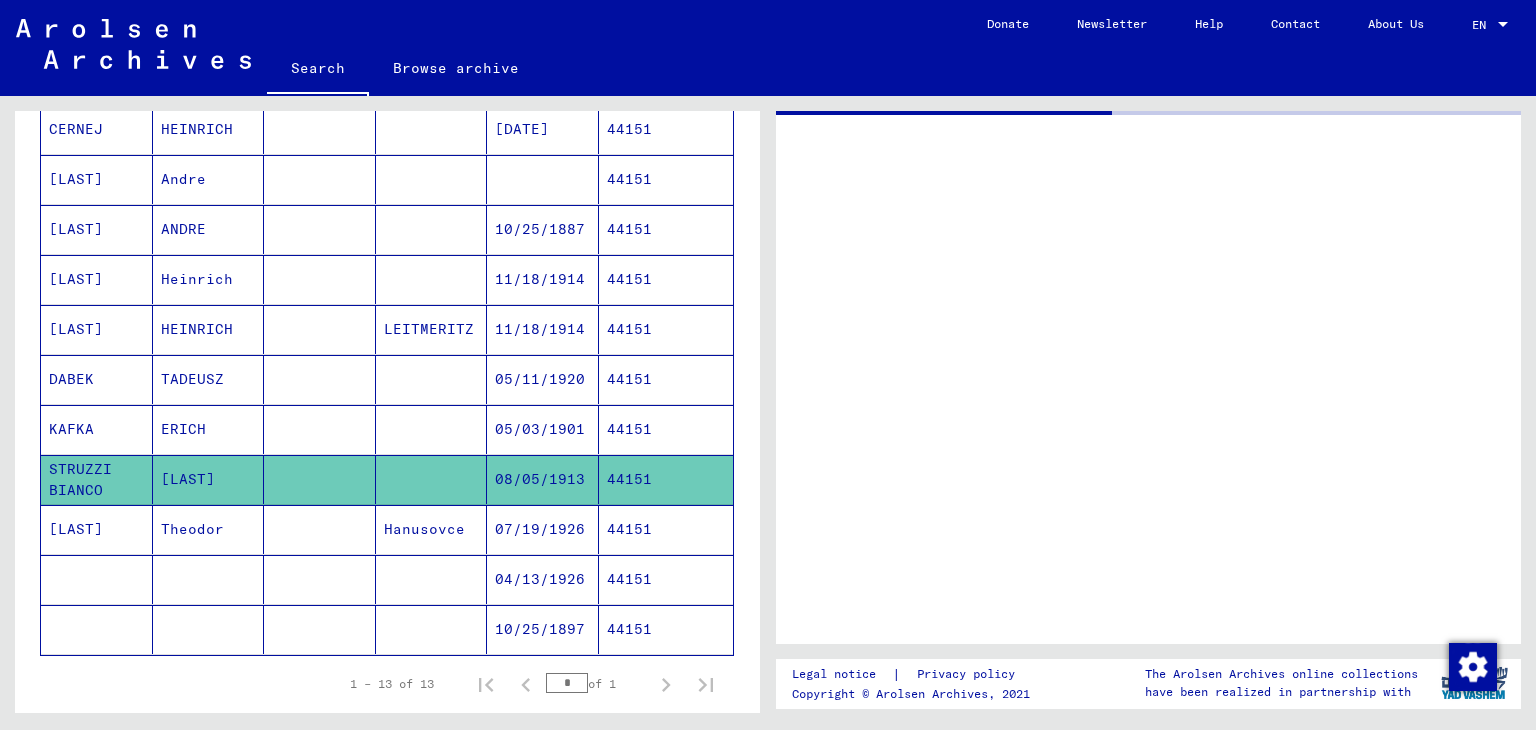 scroll, scrollTop: 402, scrollLeft: 0, axis: vertical 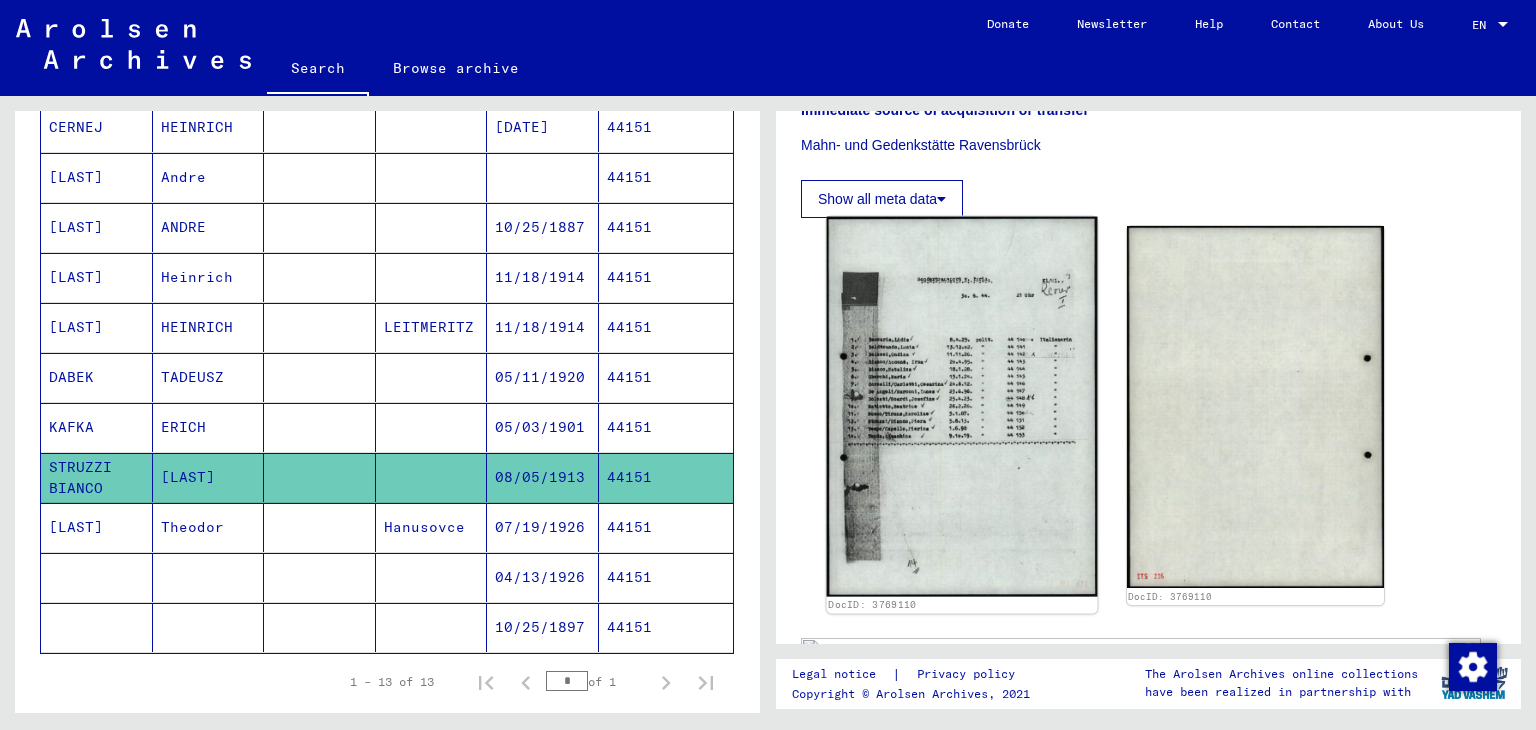 click 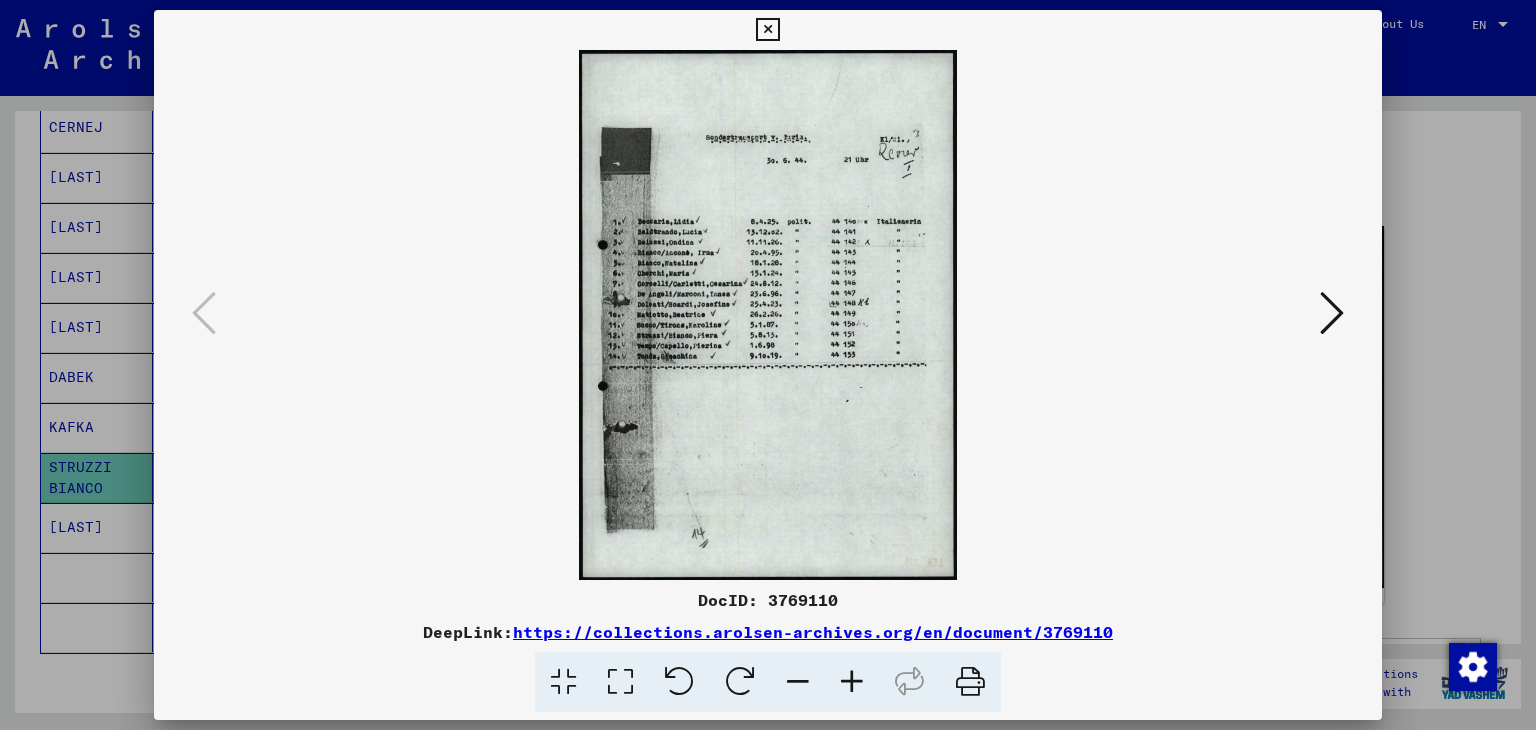 click at bounding box center (852, 682) 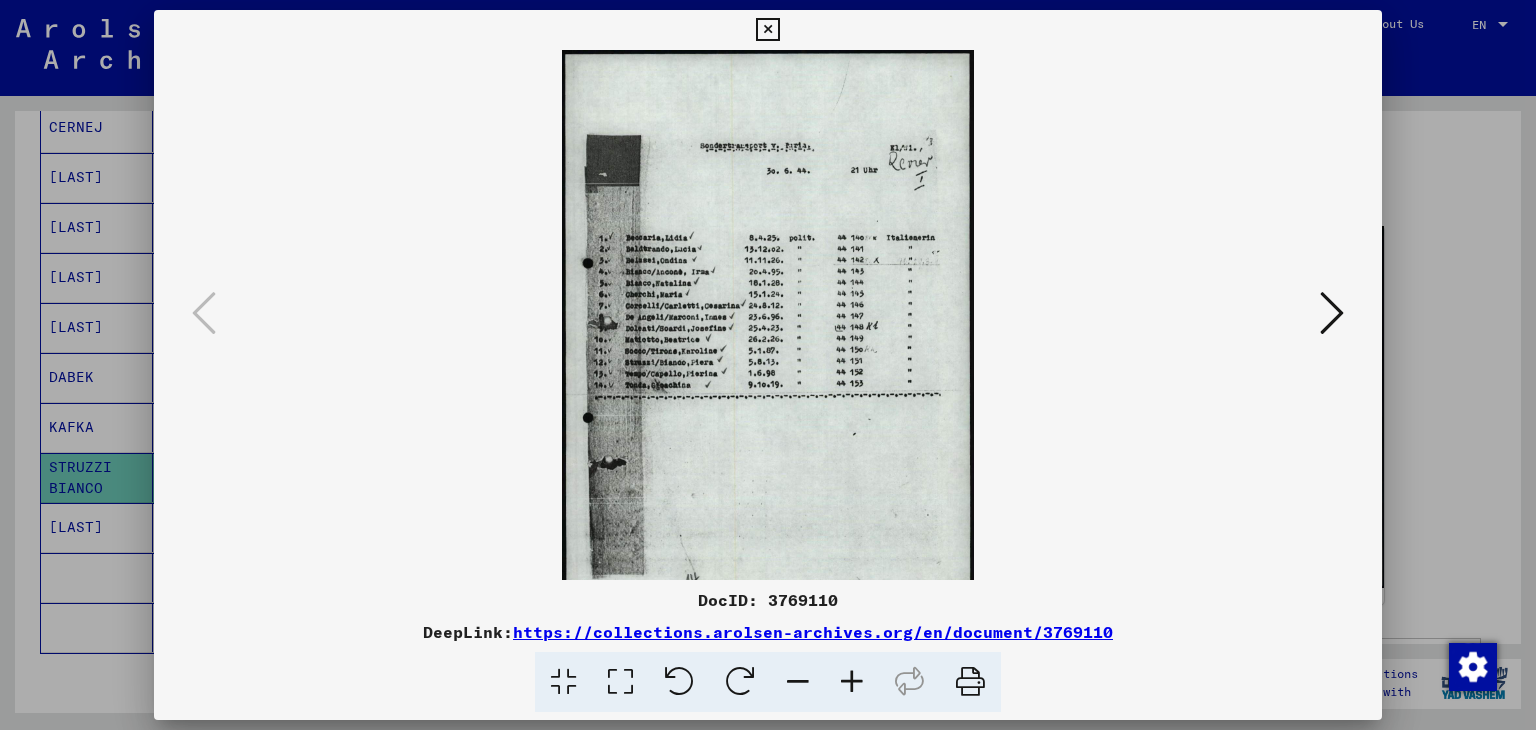 click at bounding box center [852, 682] 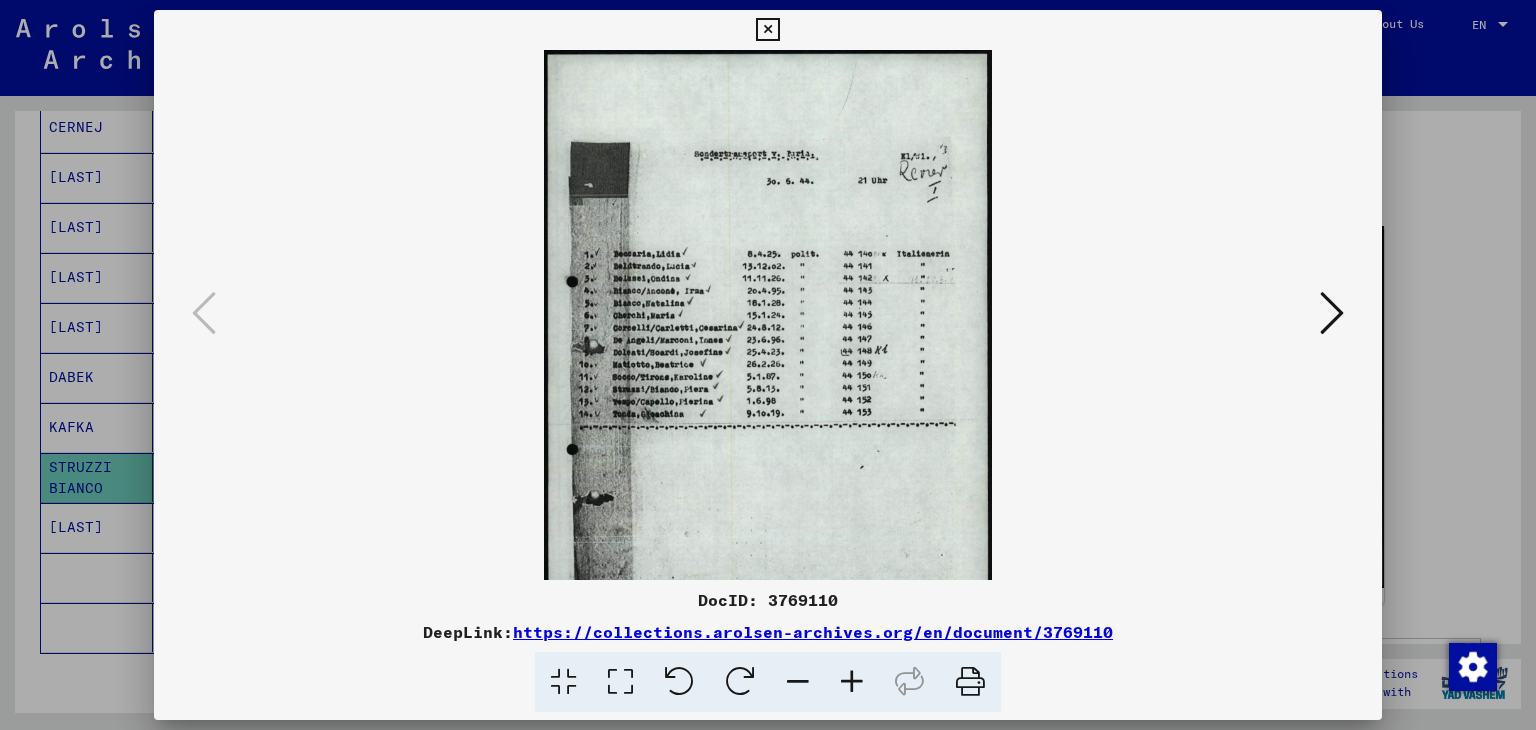 click at bounding box center [852, 682] 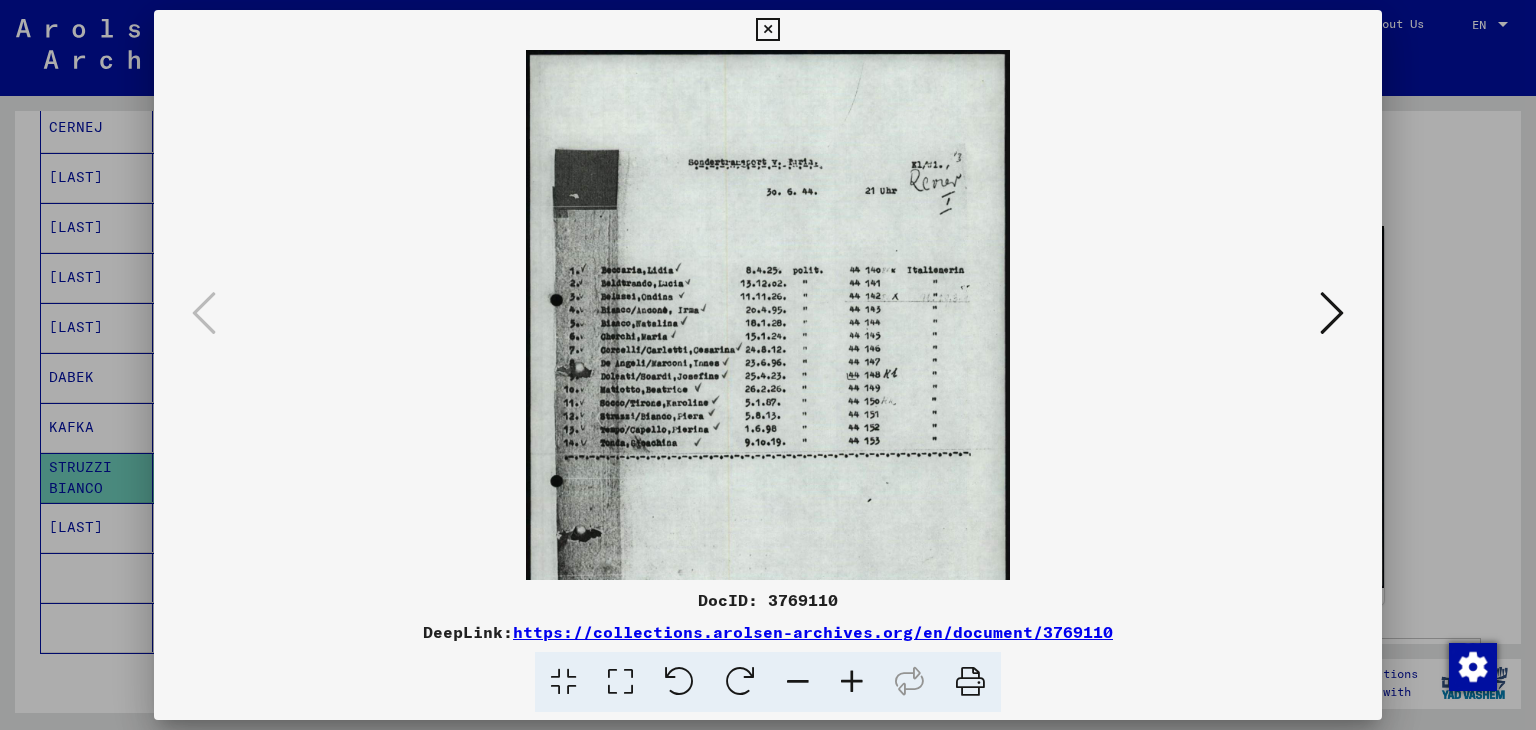 click at bounding box center (852, 682) 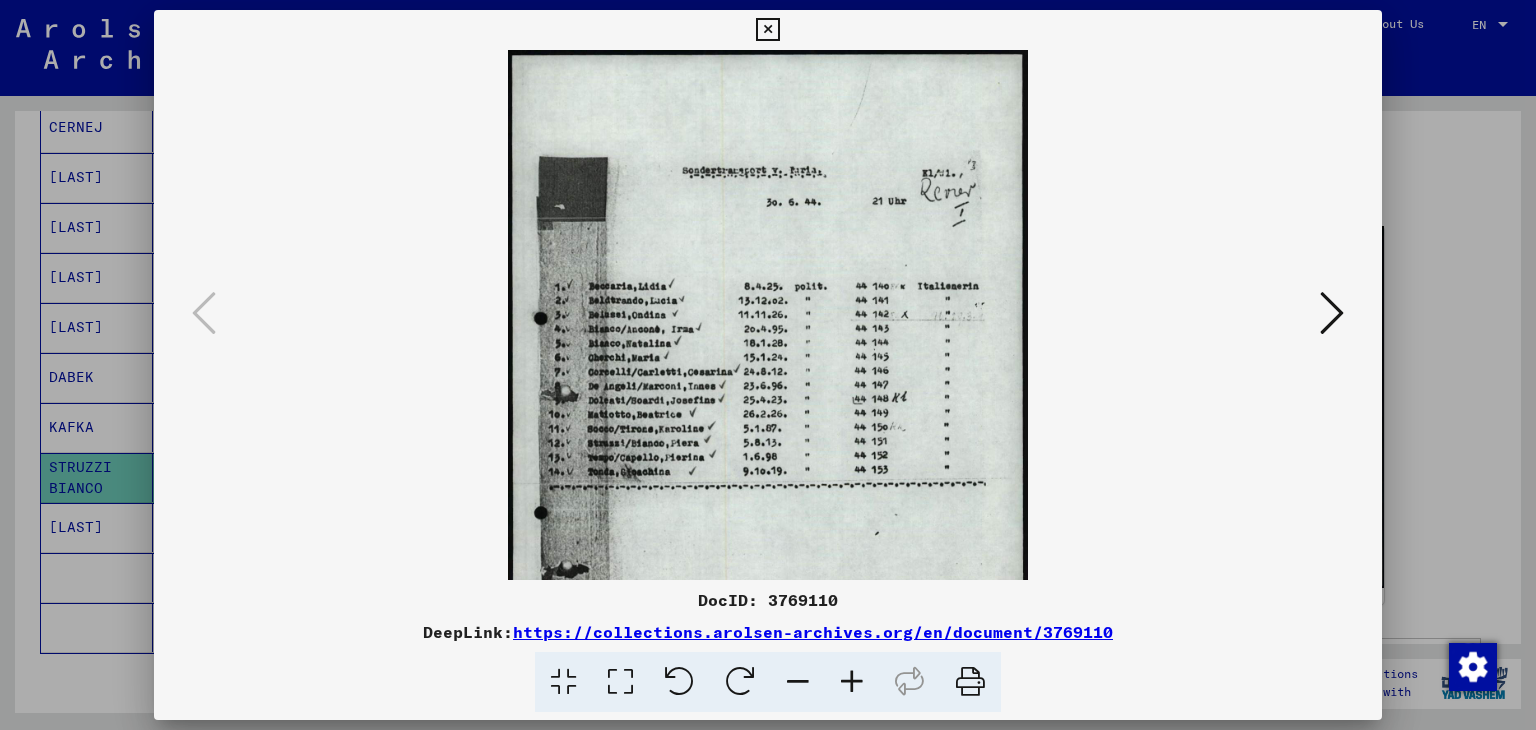 click at bounding box center [852, 682] 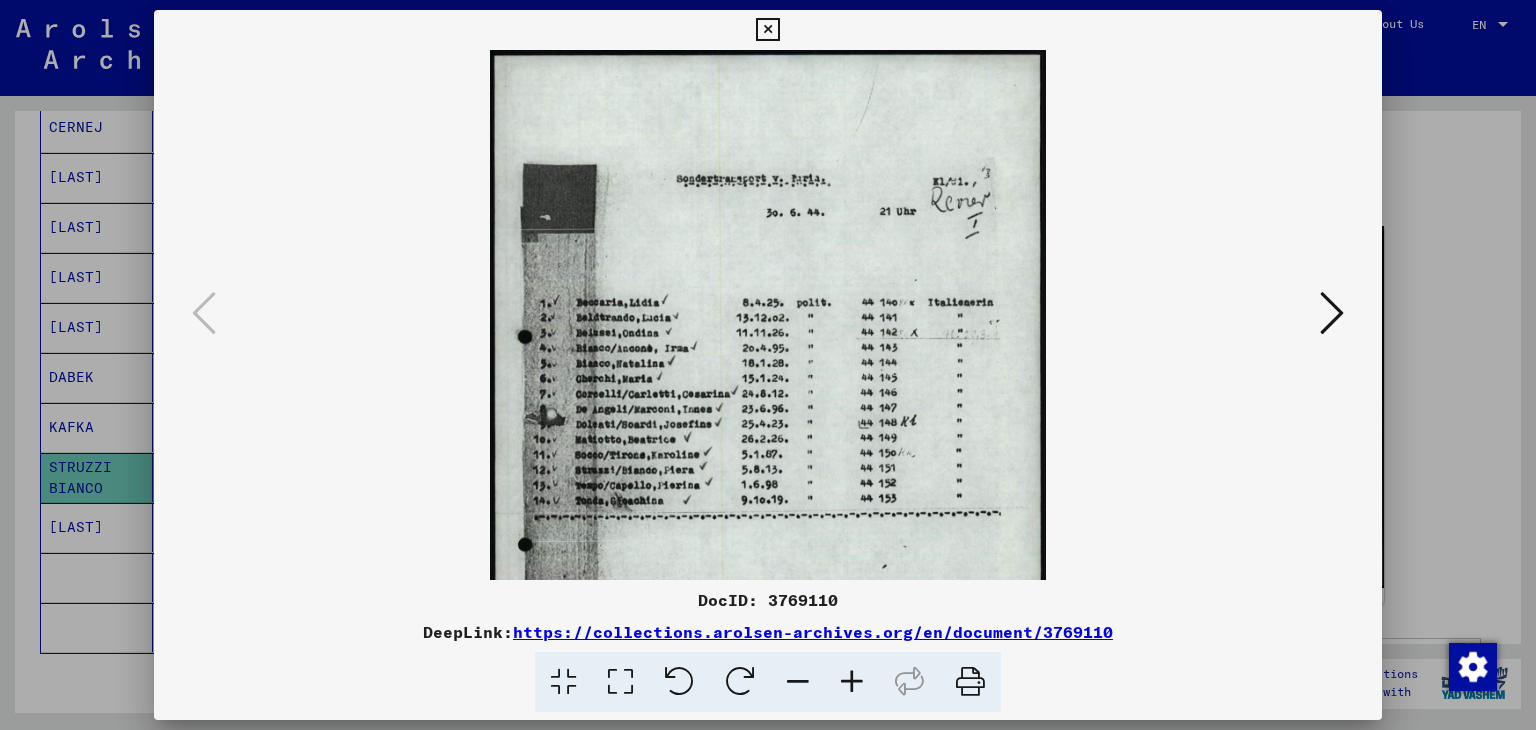 click at bounding box center (852, 682) 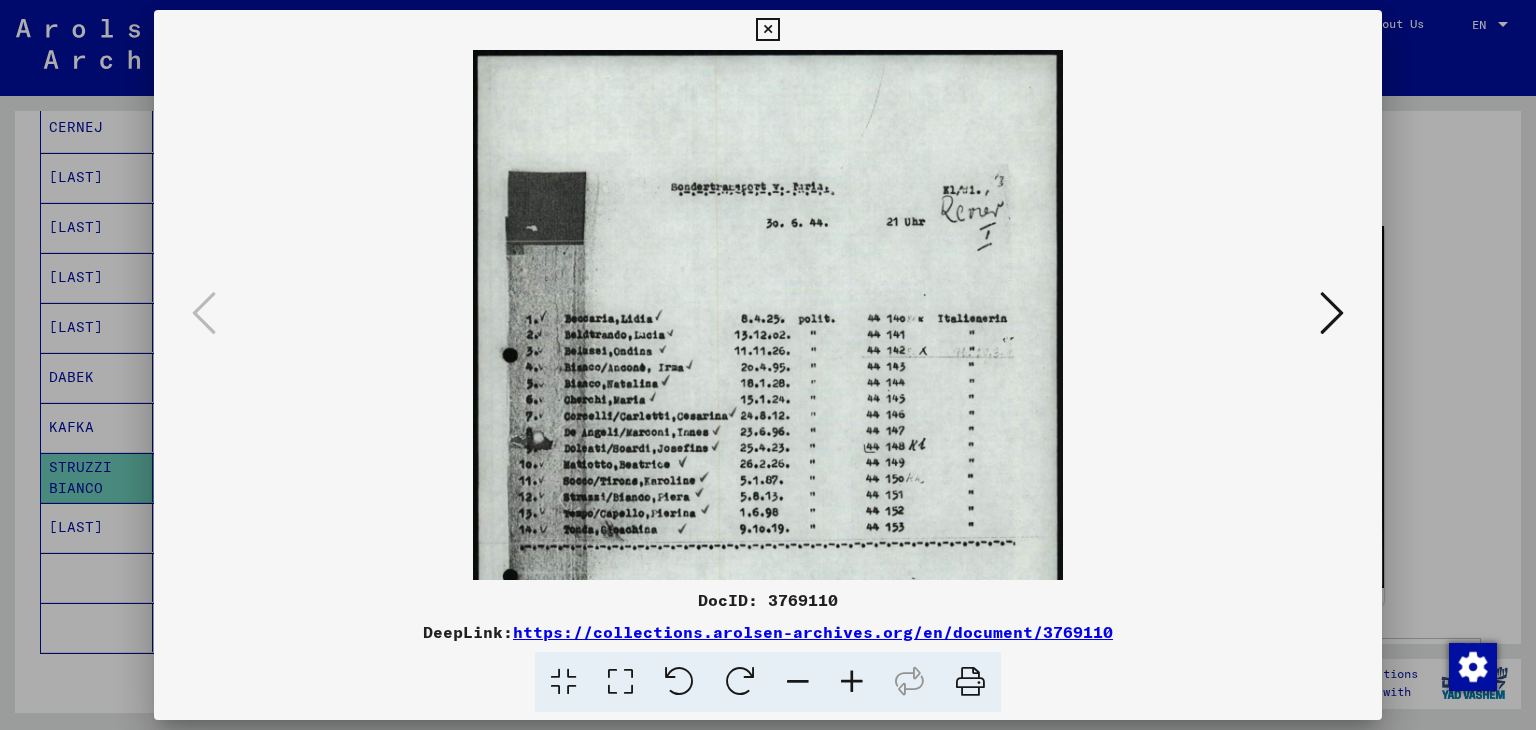 click at bounding box center (852, 682) 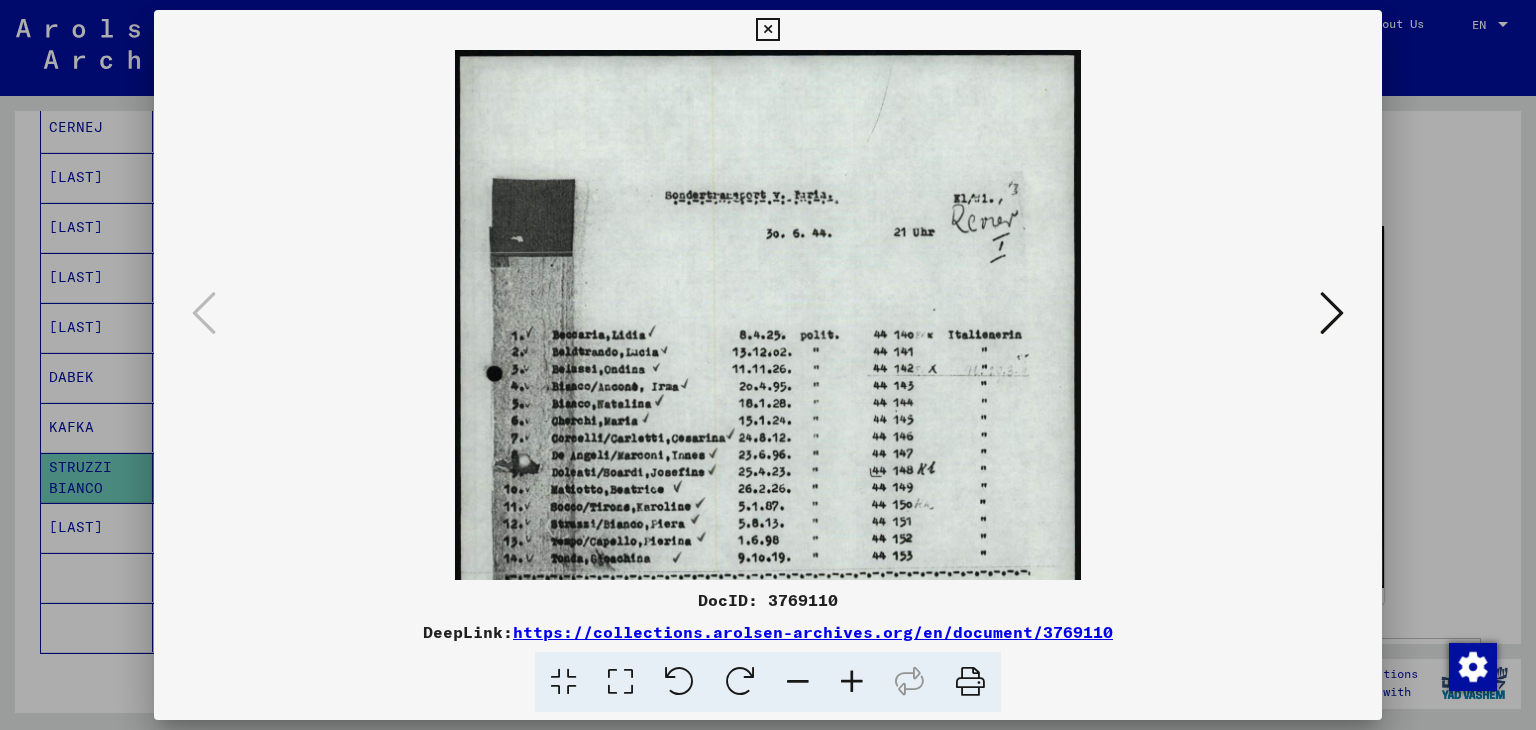 click at bounding box center (767, 30) 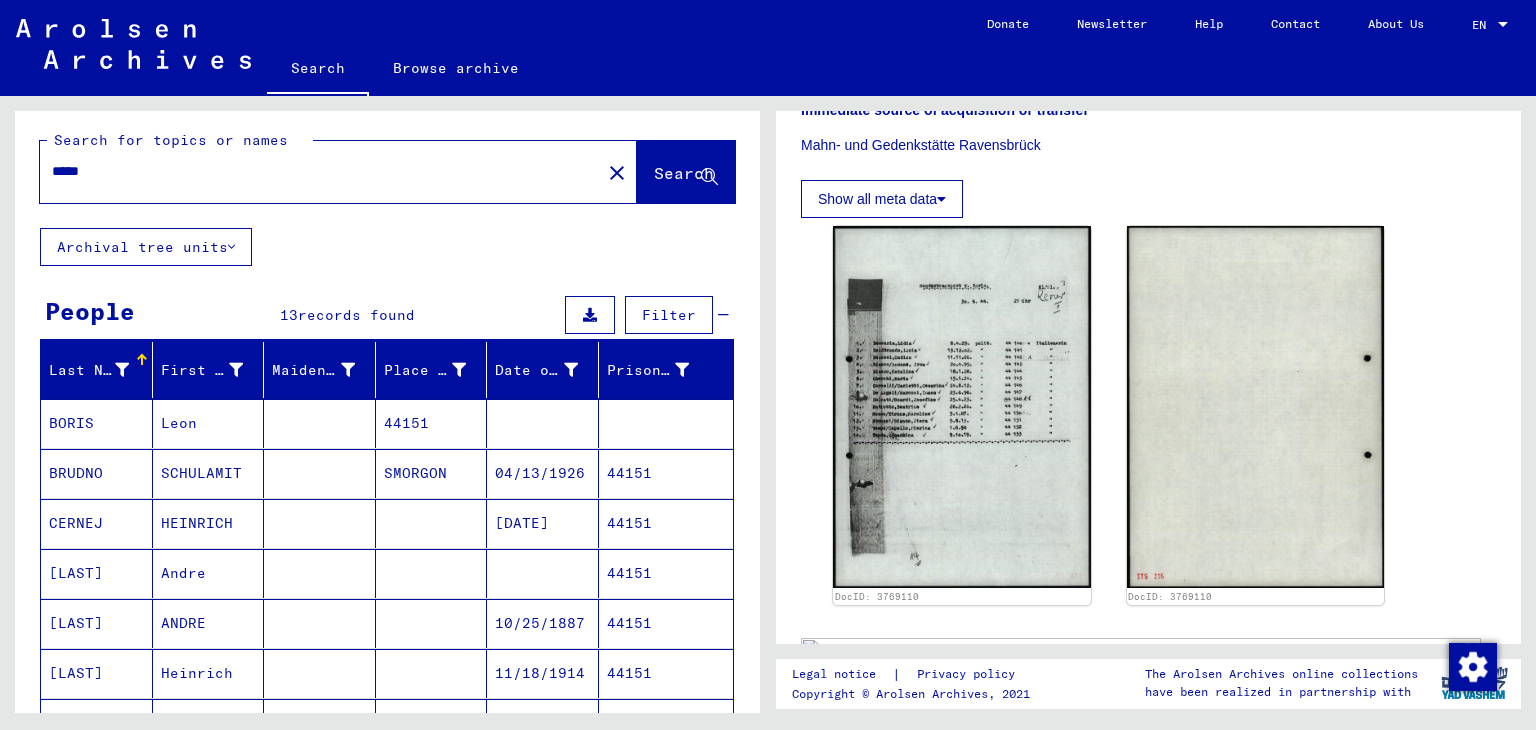 scroll, scrollTop: 2, scrollLeft: 0, axis: vertical 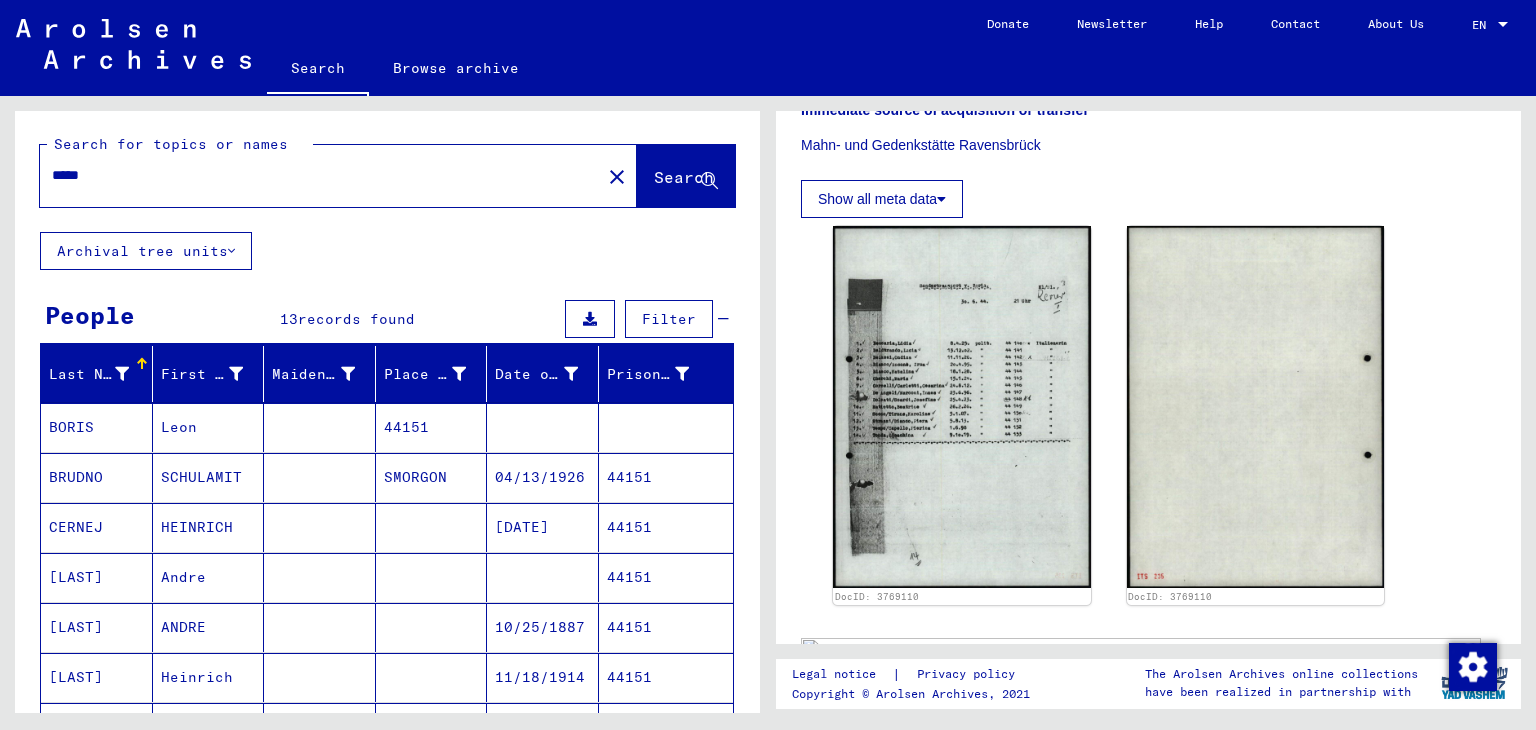 drag, startPoint x: 98, startPoint y: 175, endPoint x: 0, endPoint y: 155, distance: 100.02 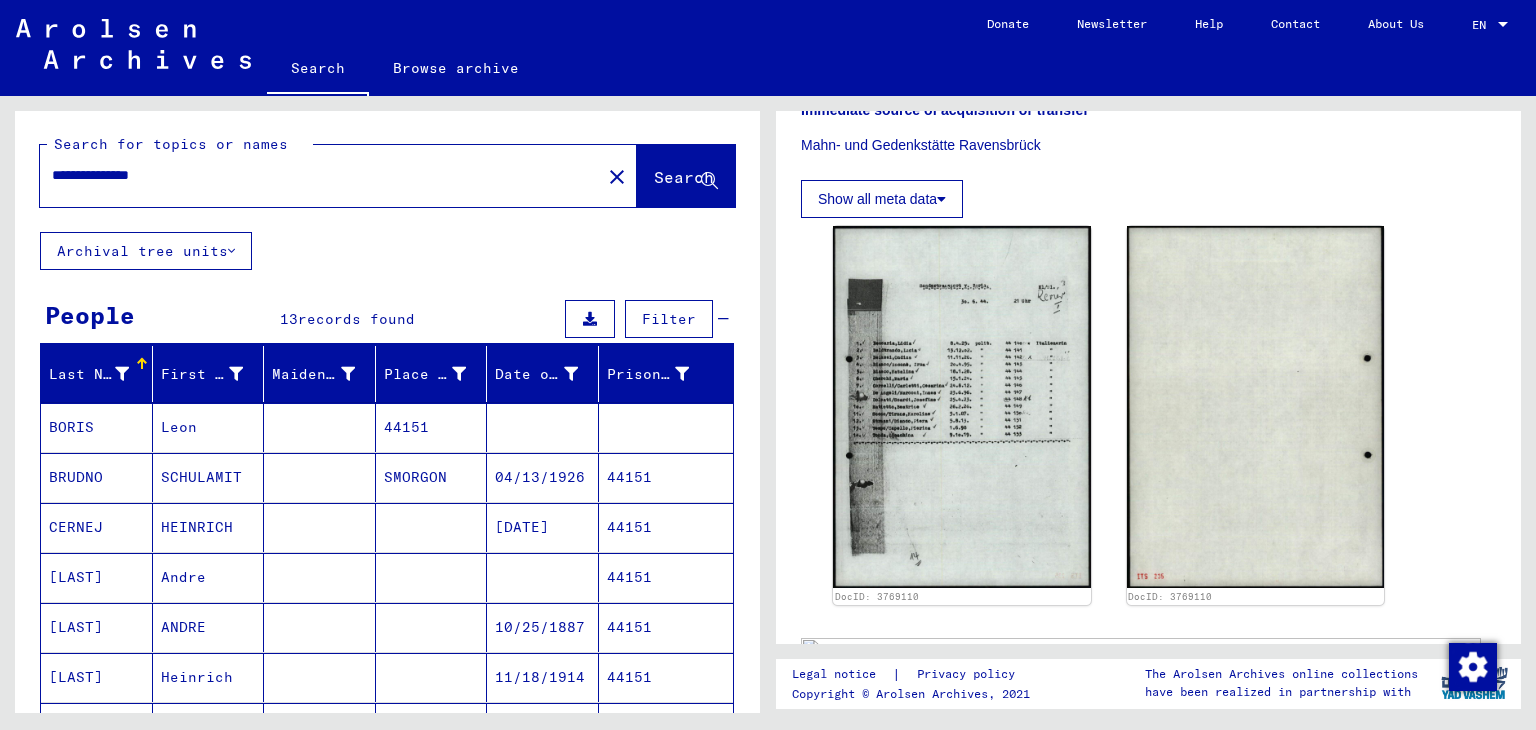 scroll, scrollTop: 0, scrollLeft: 0, axis: both 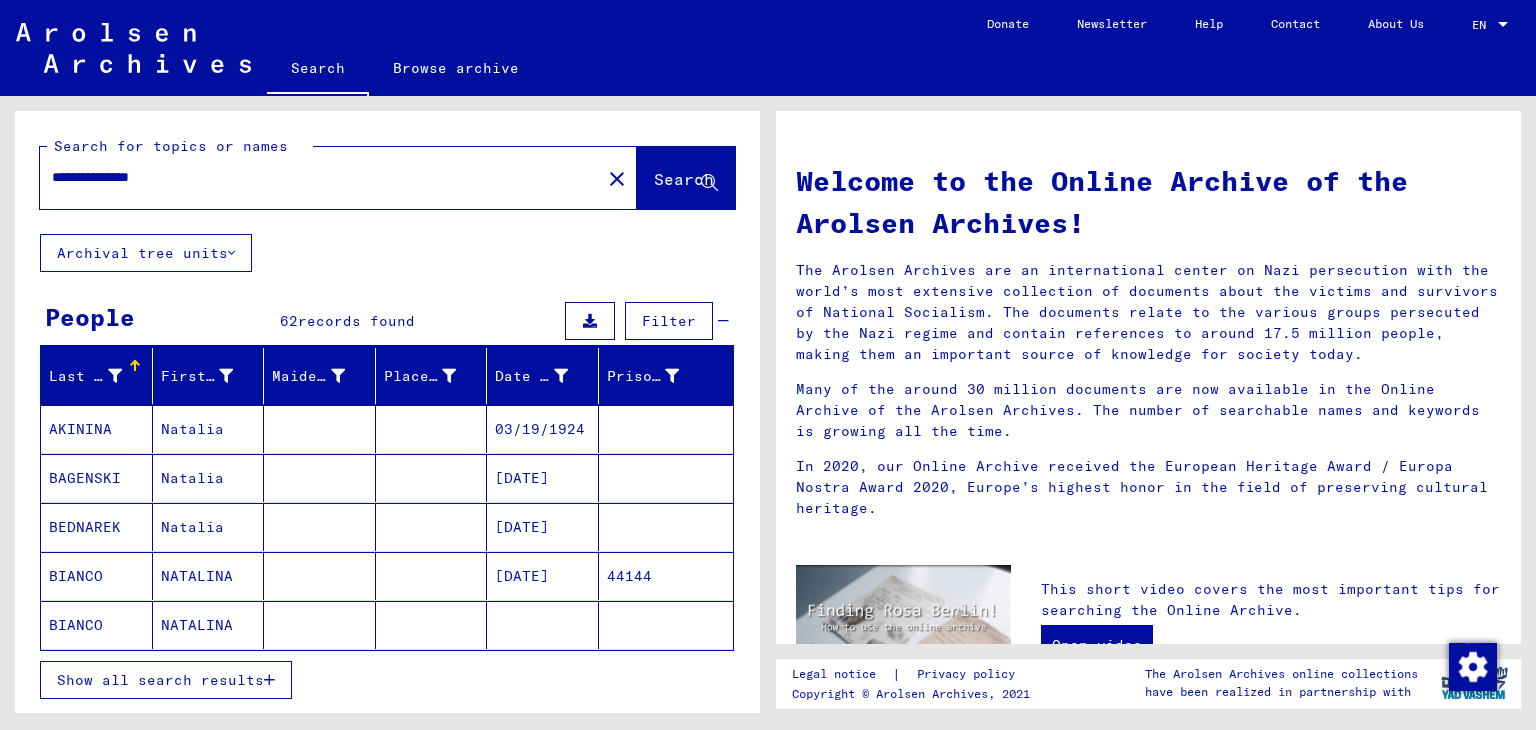 click on "44144" at bounding box center (666, 625) 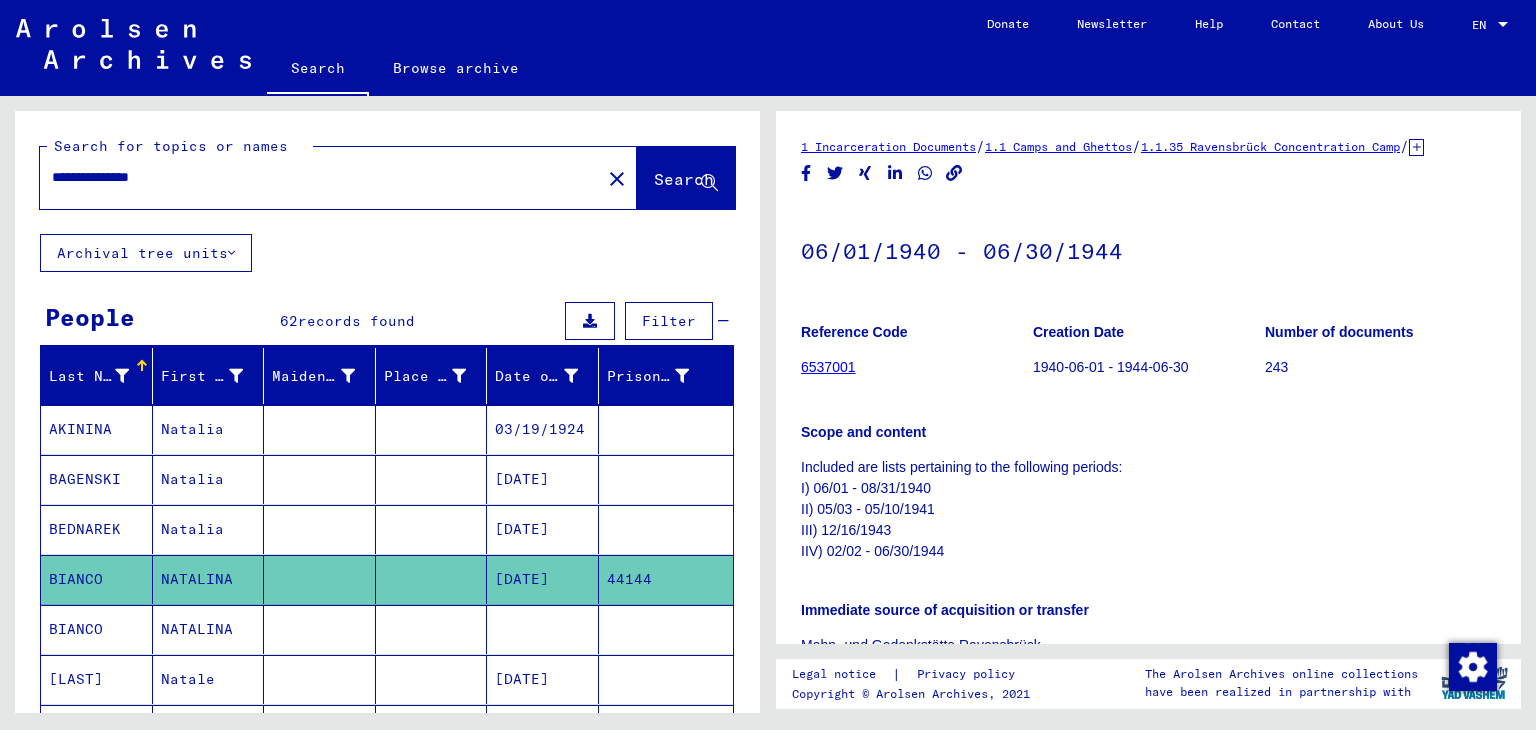 scroll, scrollTop: 0, scrollLeft: 0, axis: both 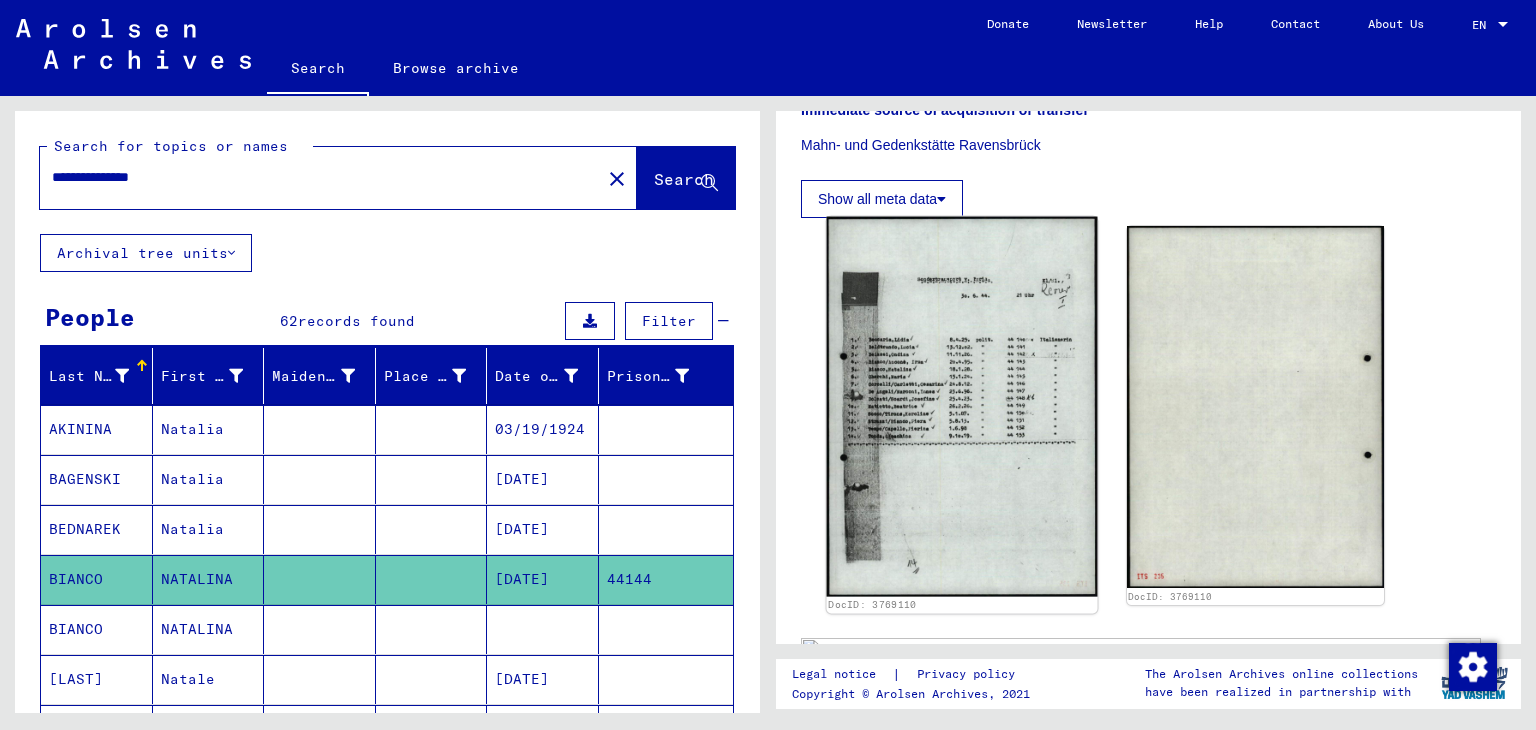 click 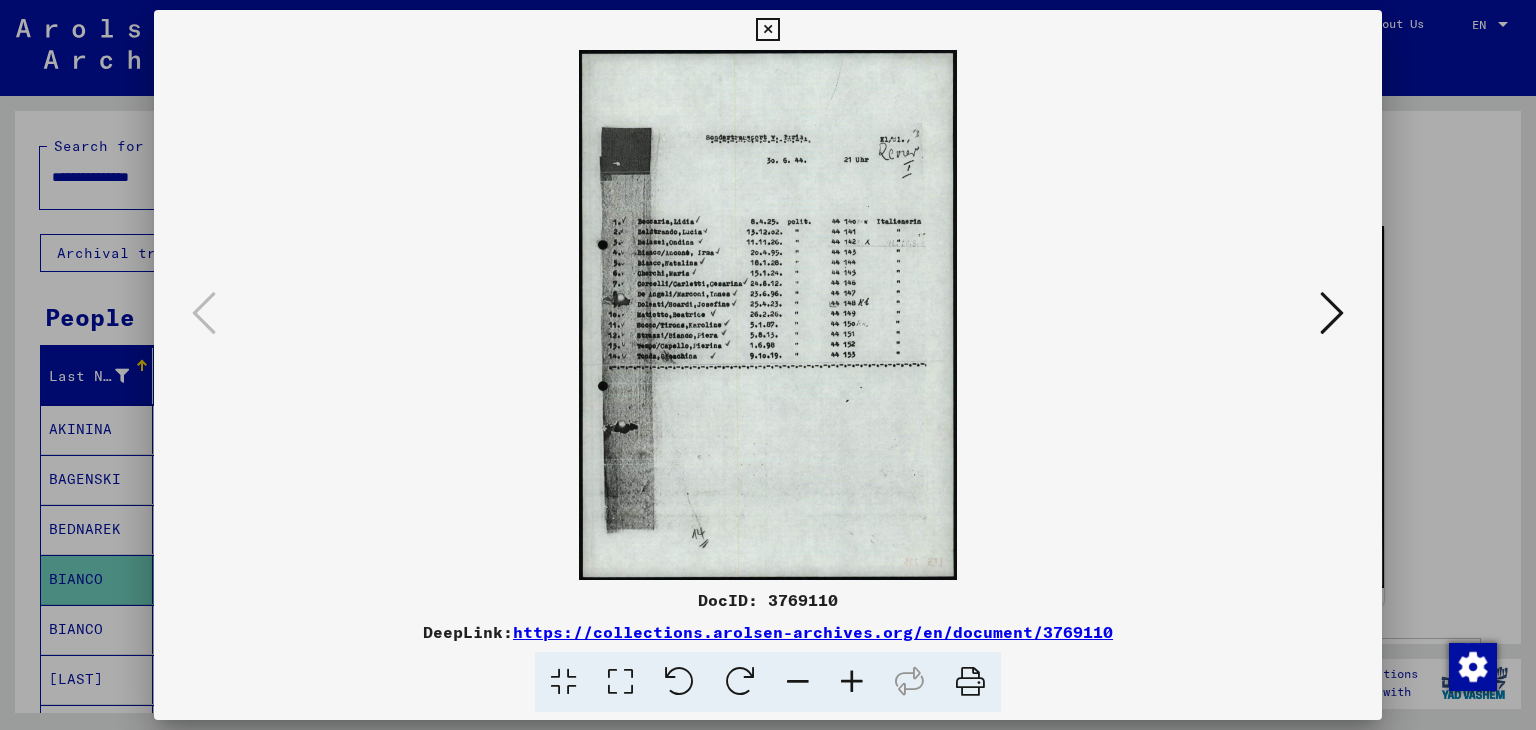 click at bounding box center [852, 682] 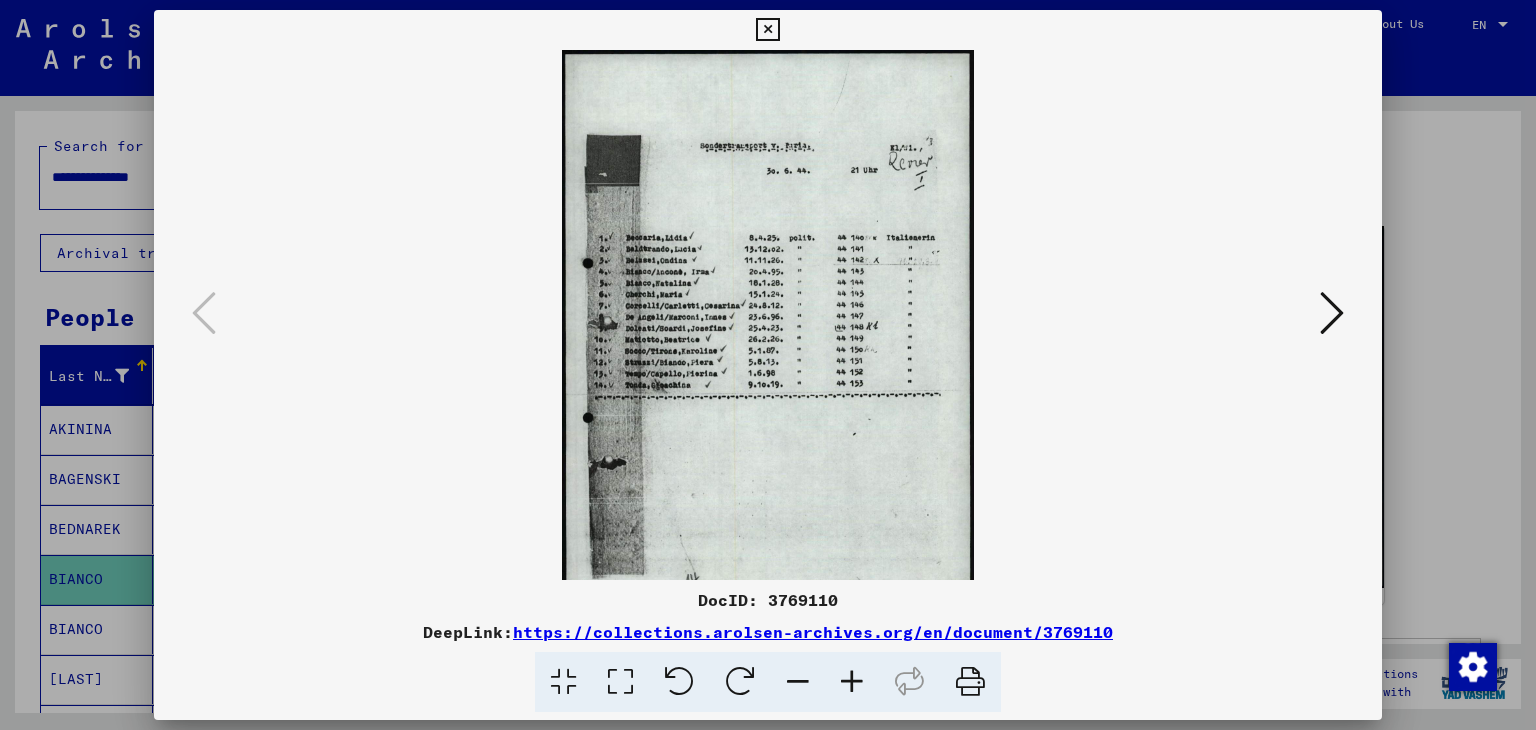 click at bounding box center (852, 682) 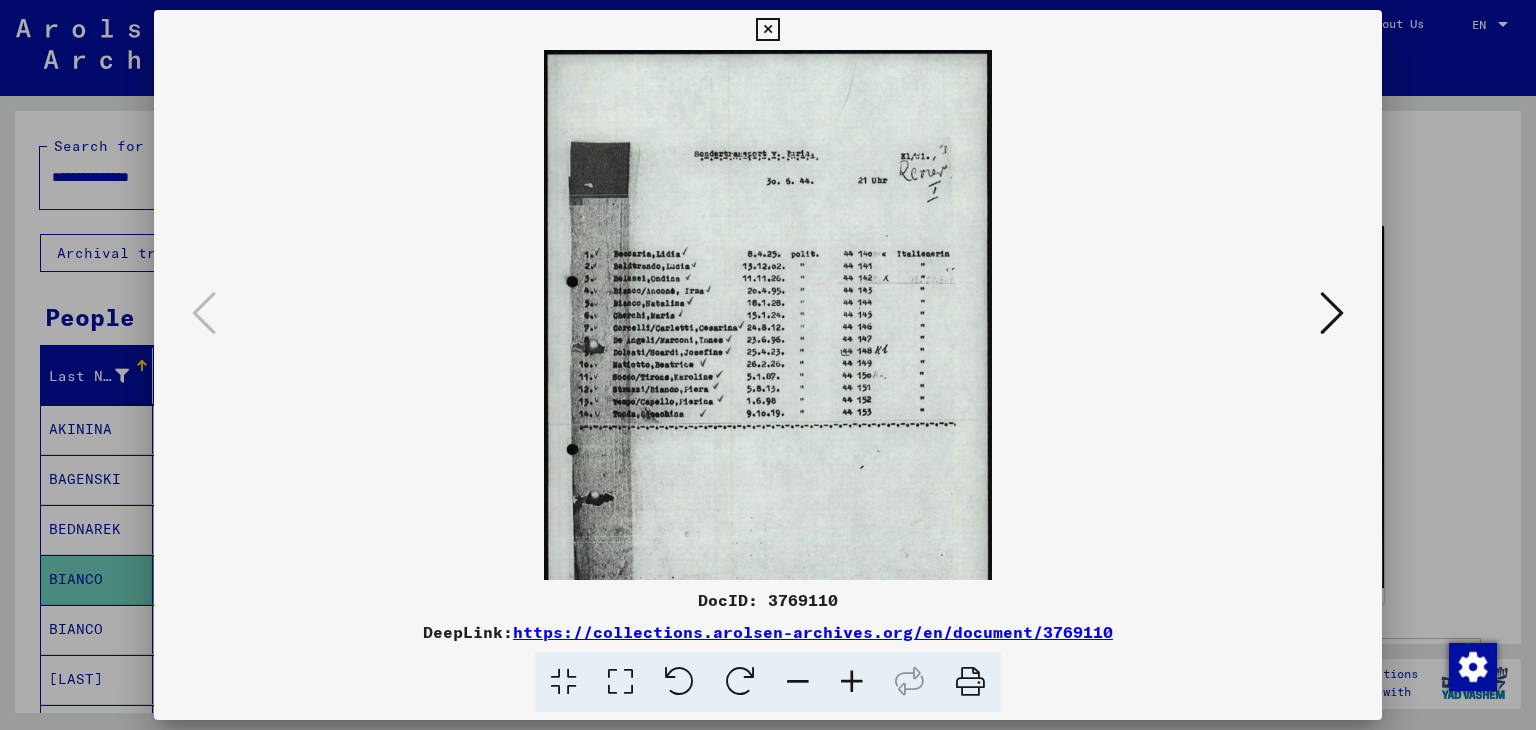 click at bounding box center (852, 682) 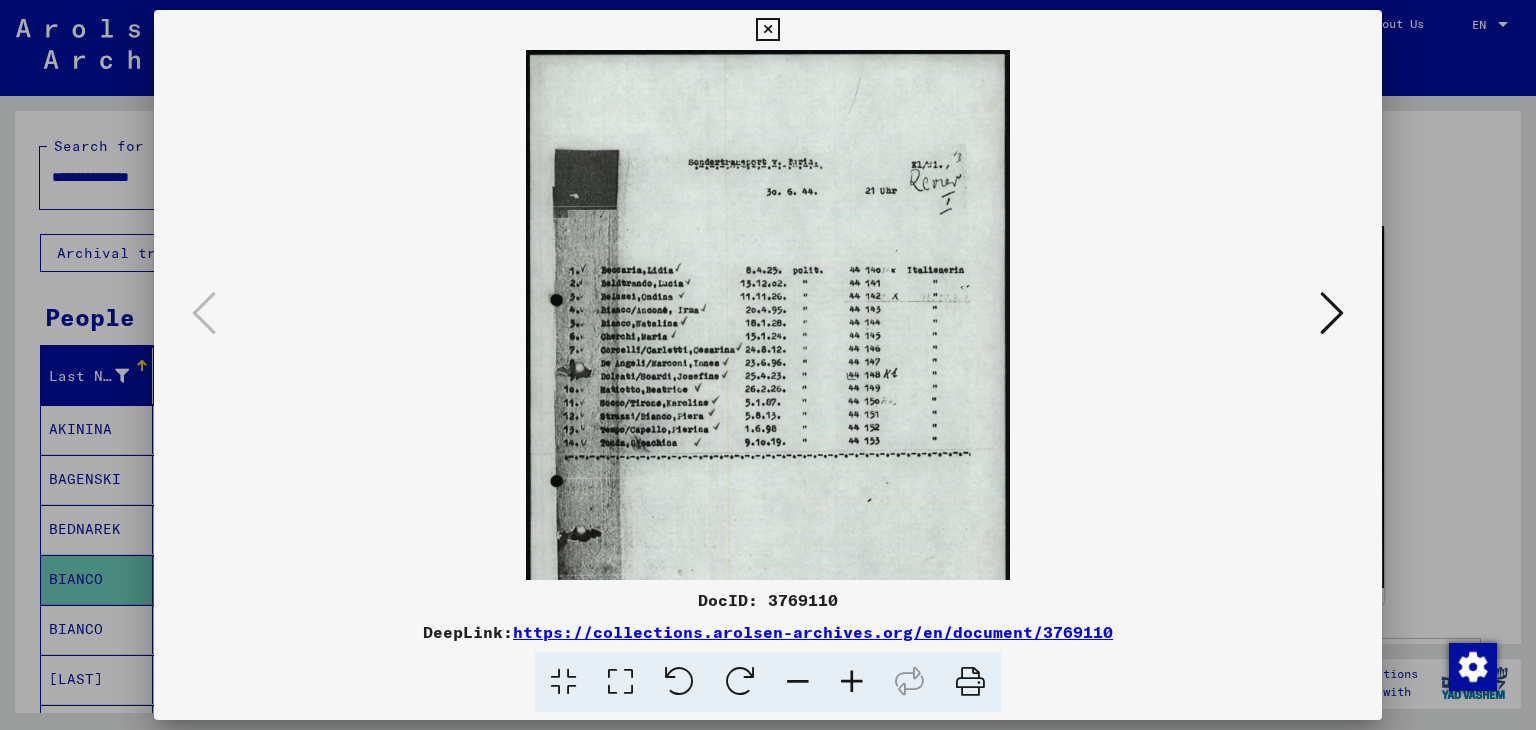 click at bounding box center [852, 682] 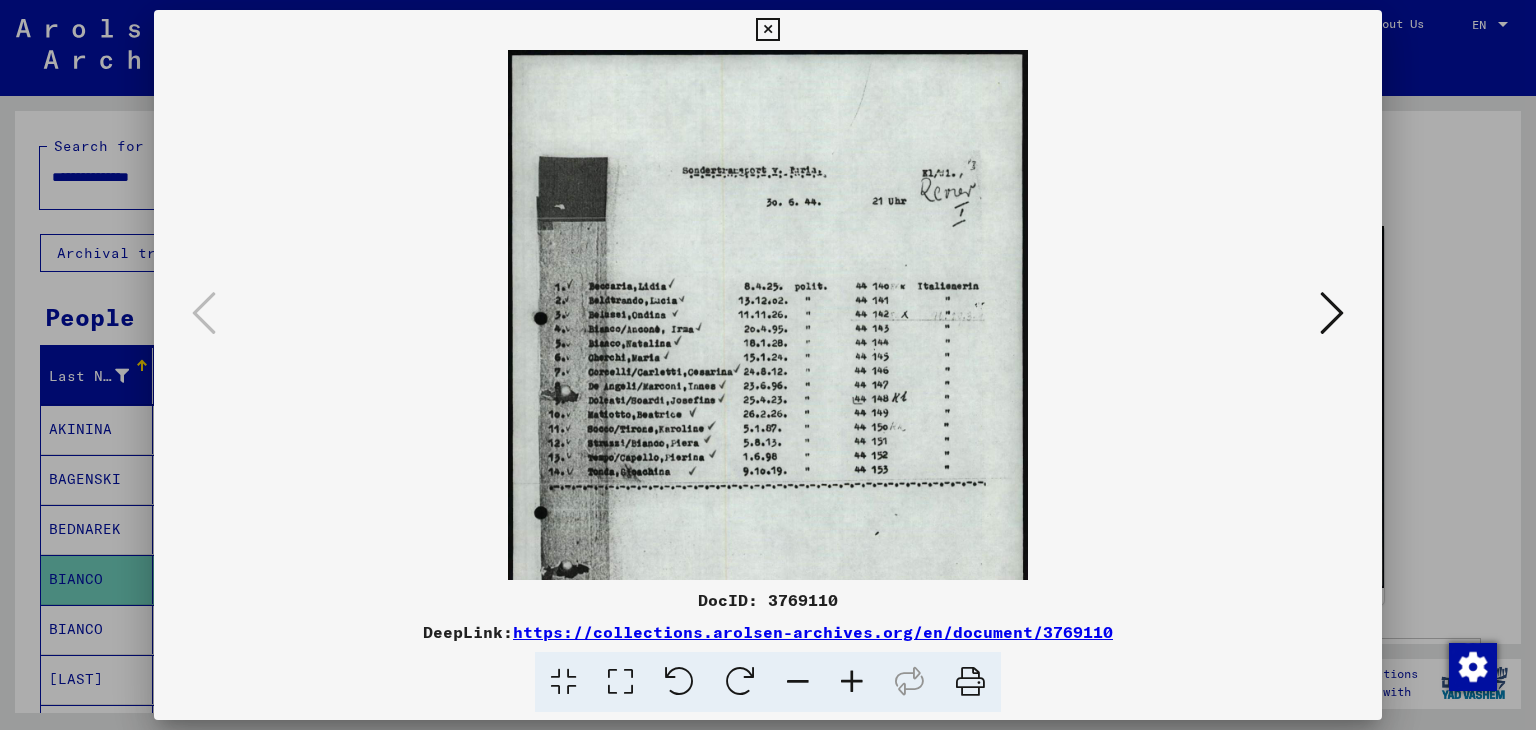 click at bounding box center [852, 682] 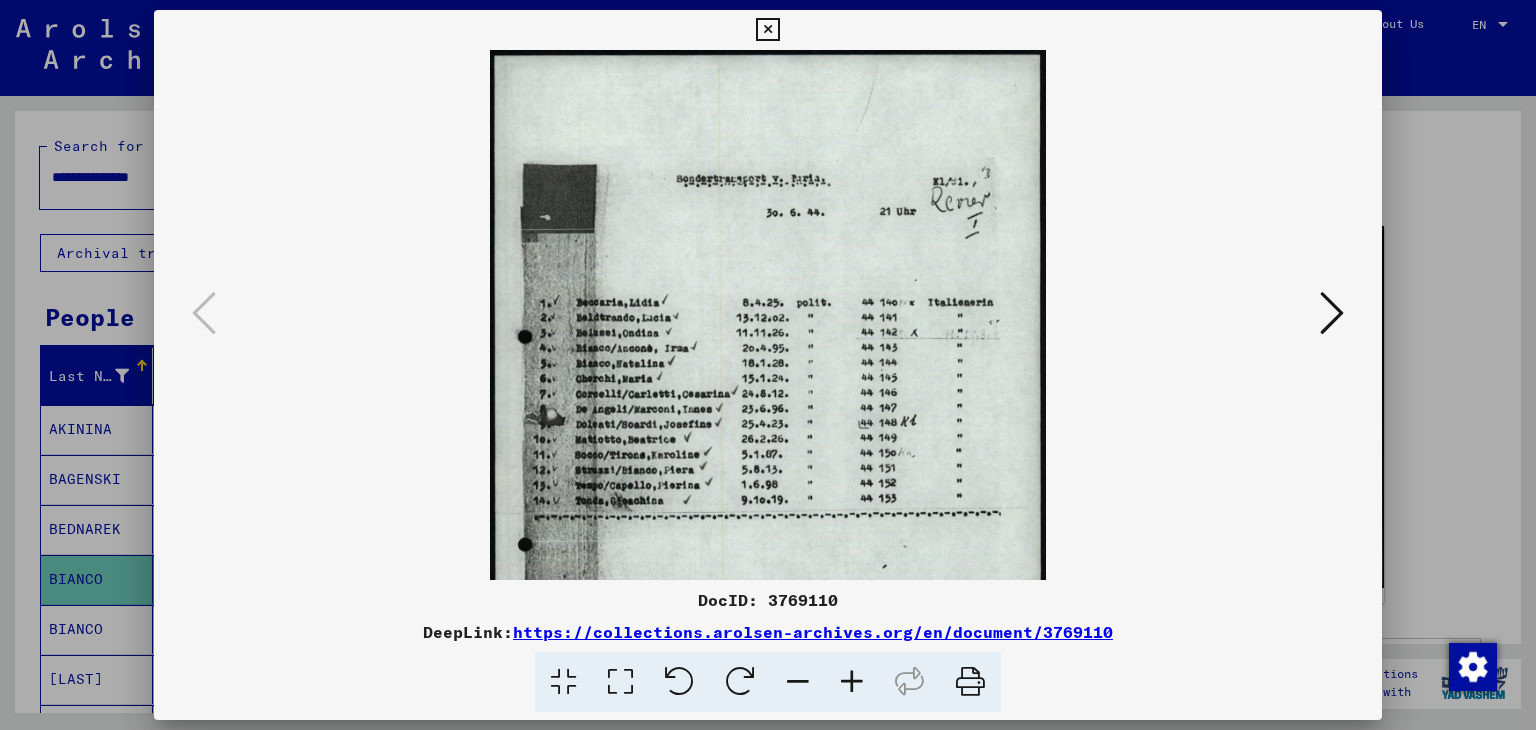 click at bounding box center (852, 682) 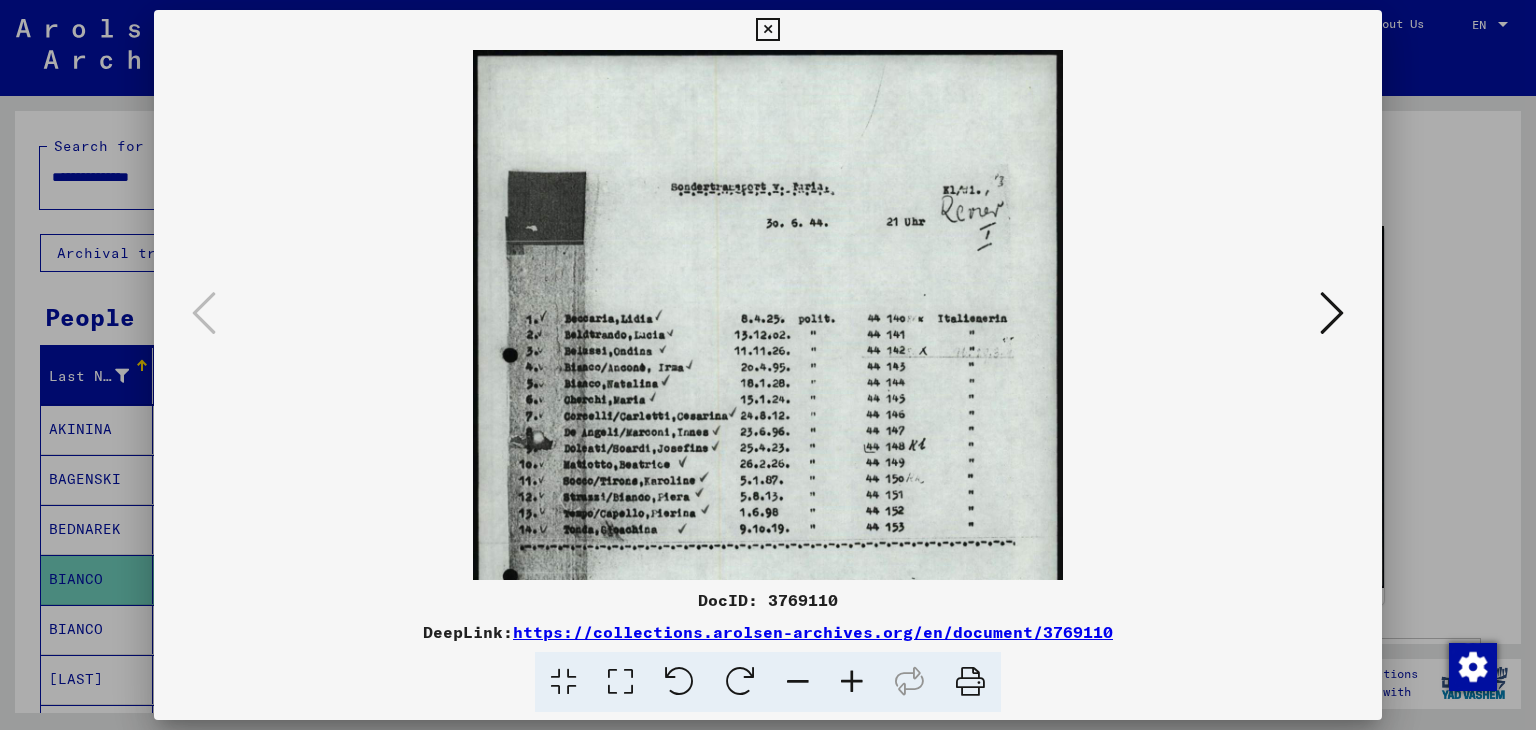 click at bounding box center [767, 30] 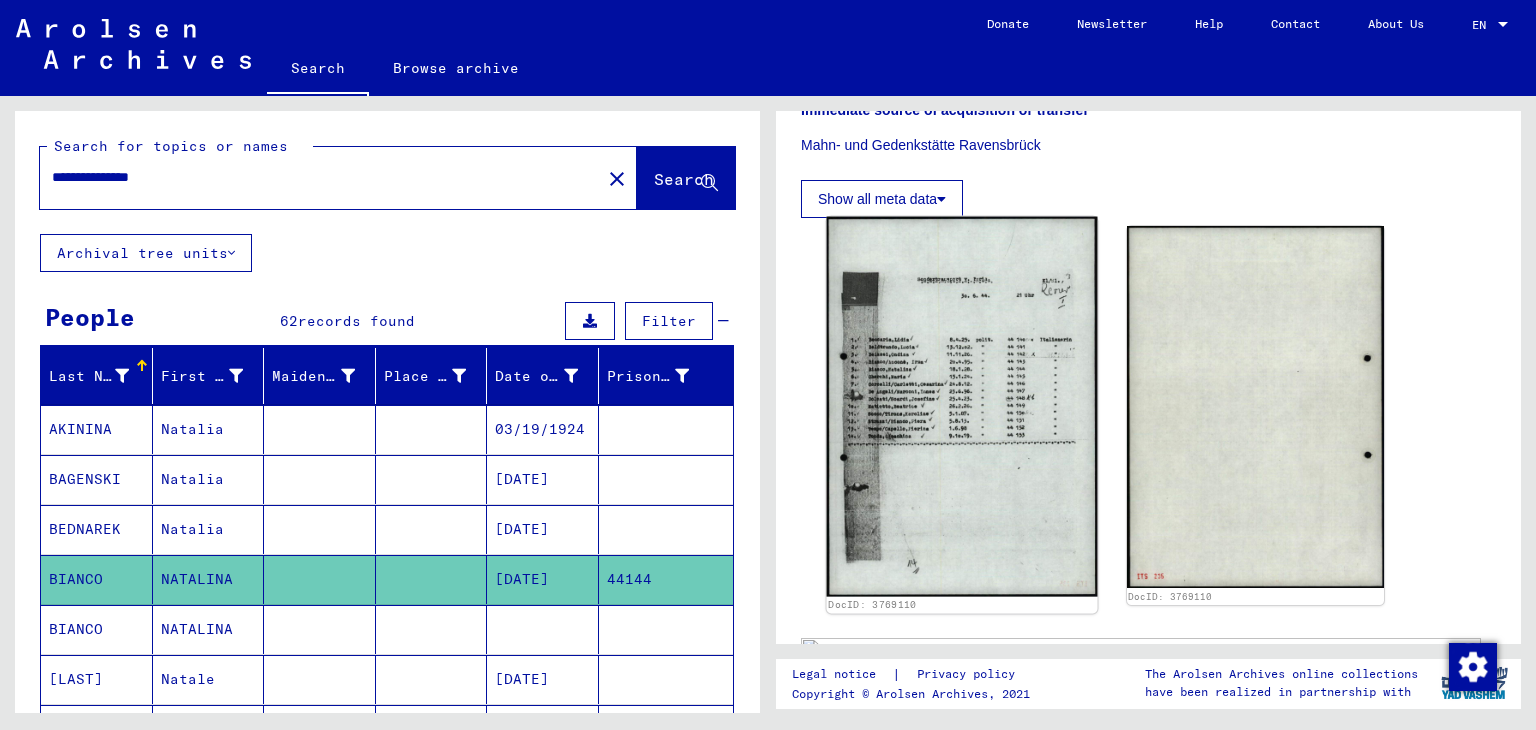 click 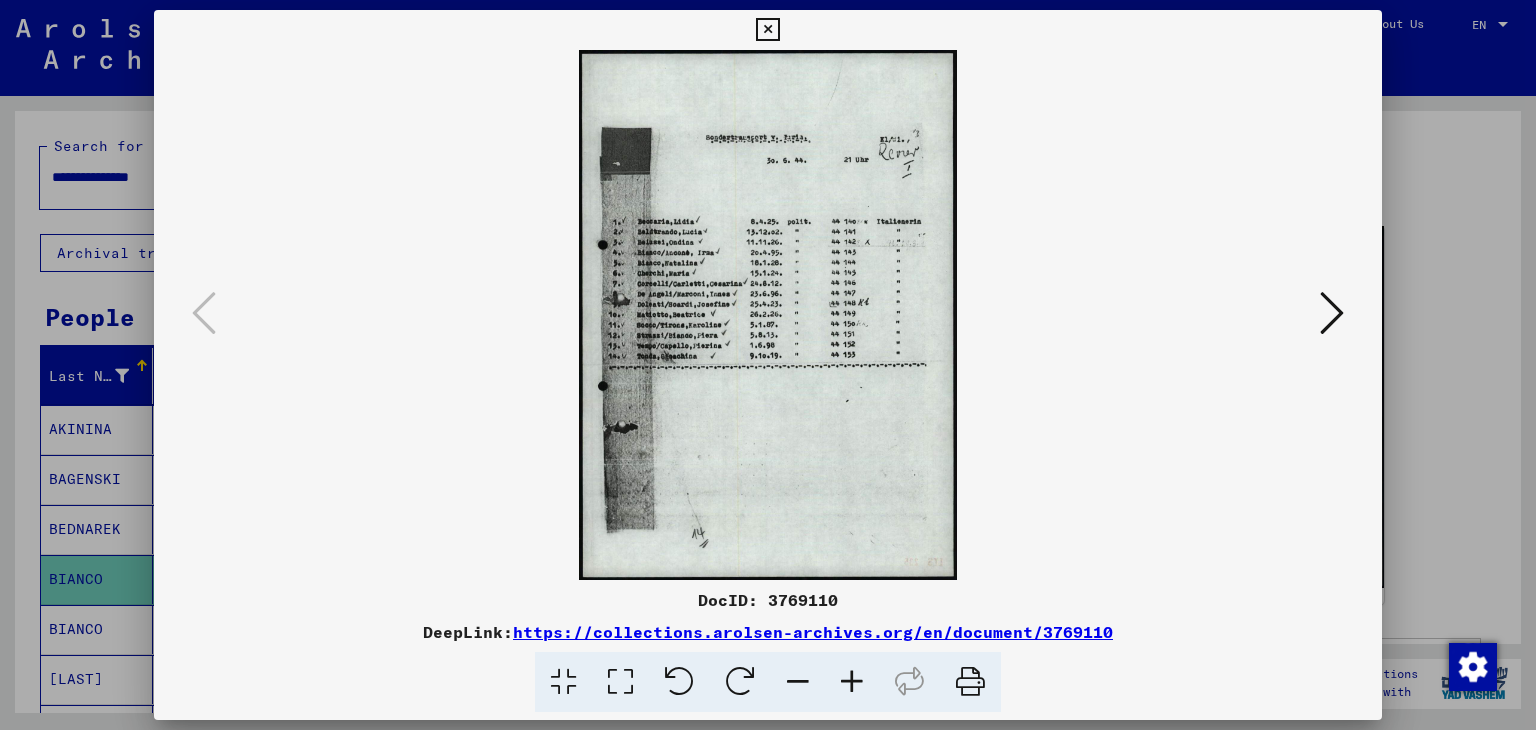 click at bounding box center [852, 682] 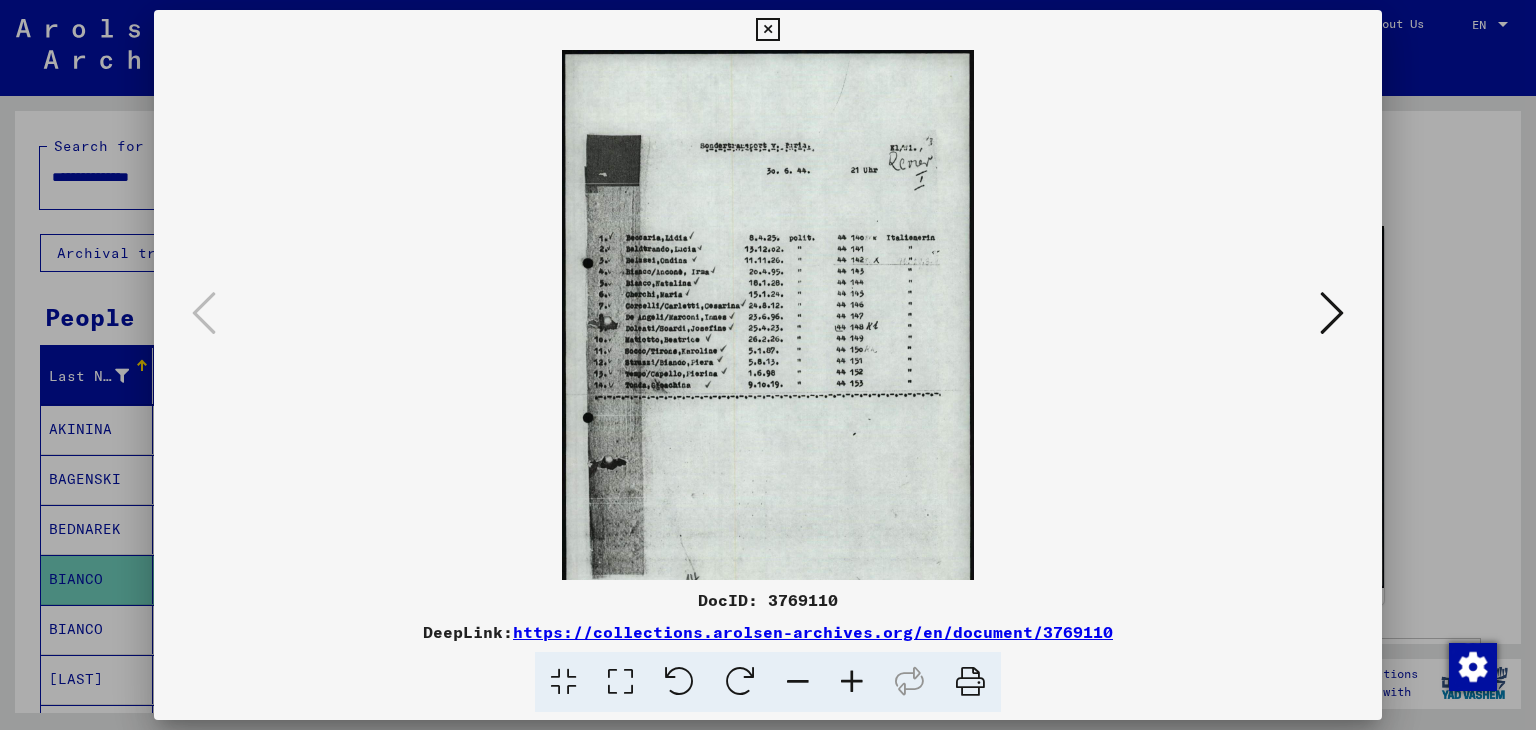 click at bounding box center (852, 682) 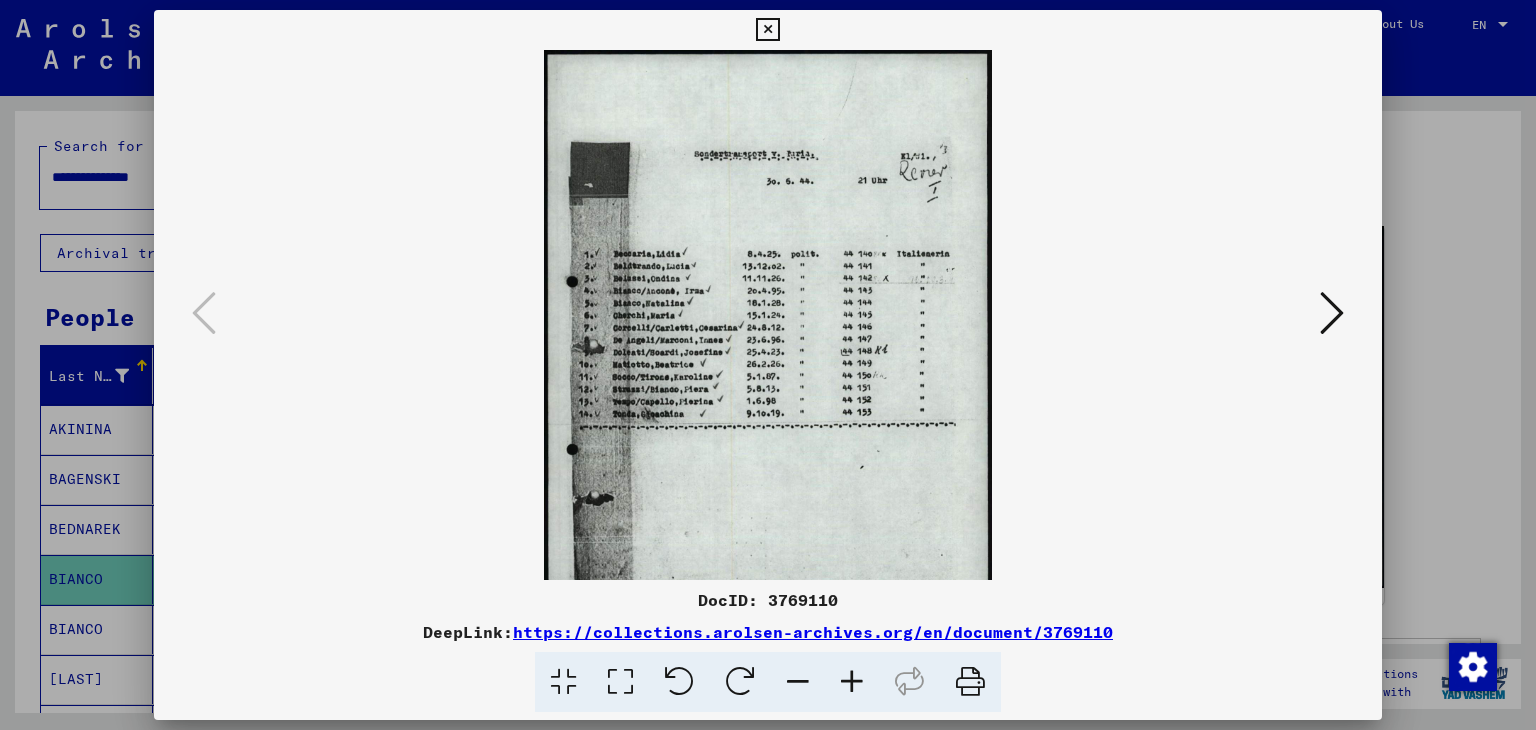 click at bounding box center (852, 682) 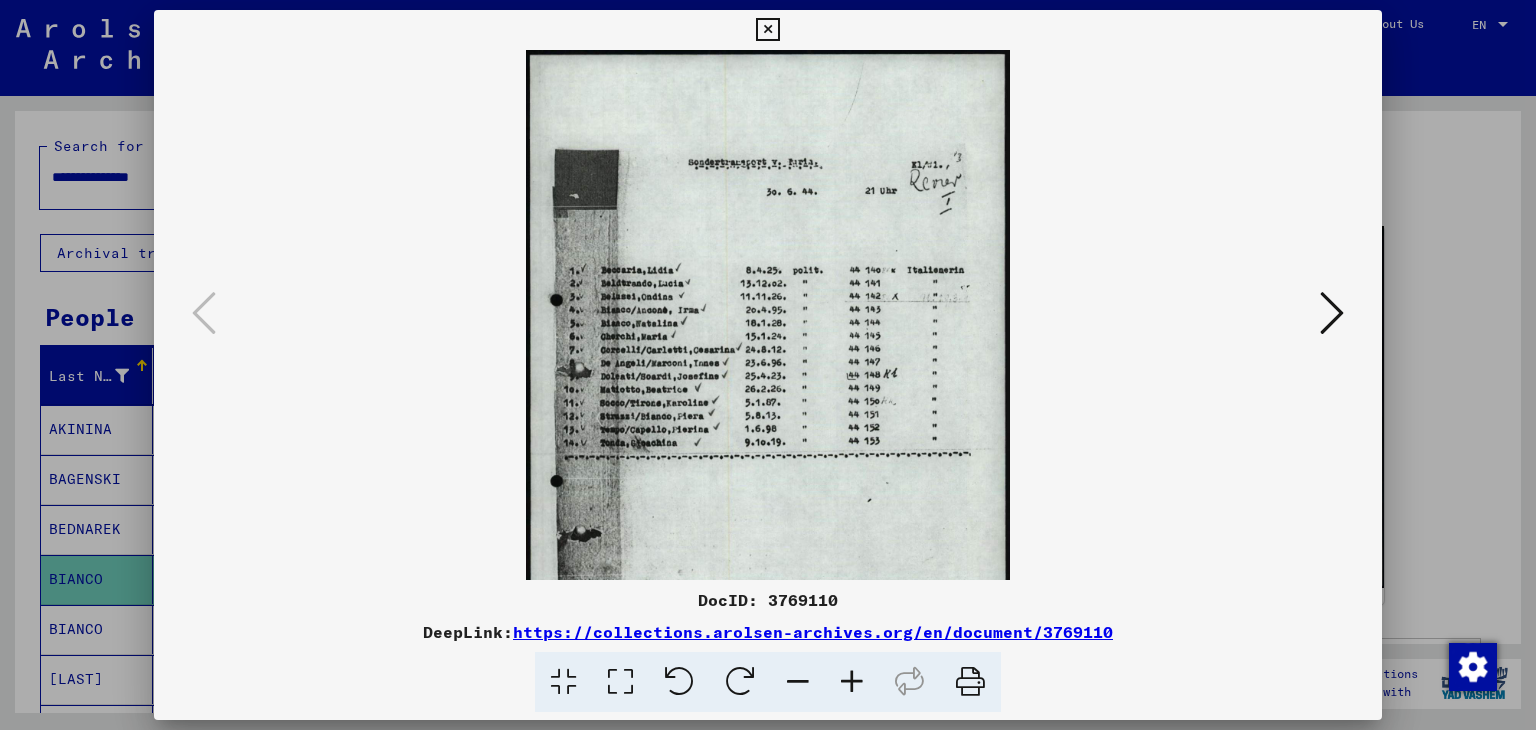 click at bounding box center (852, 682) 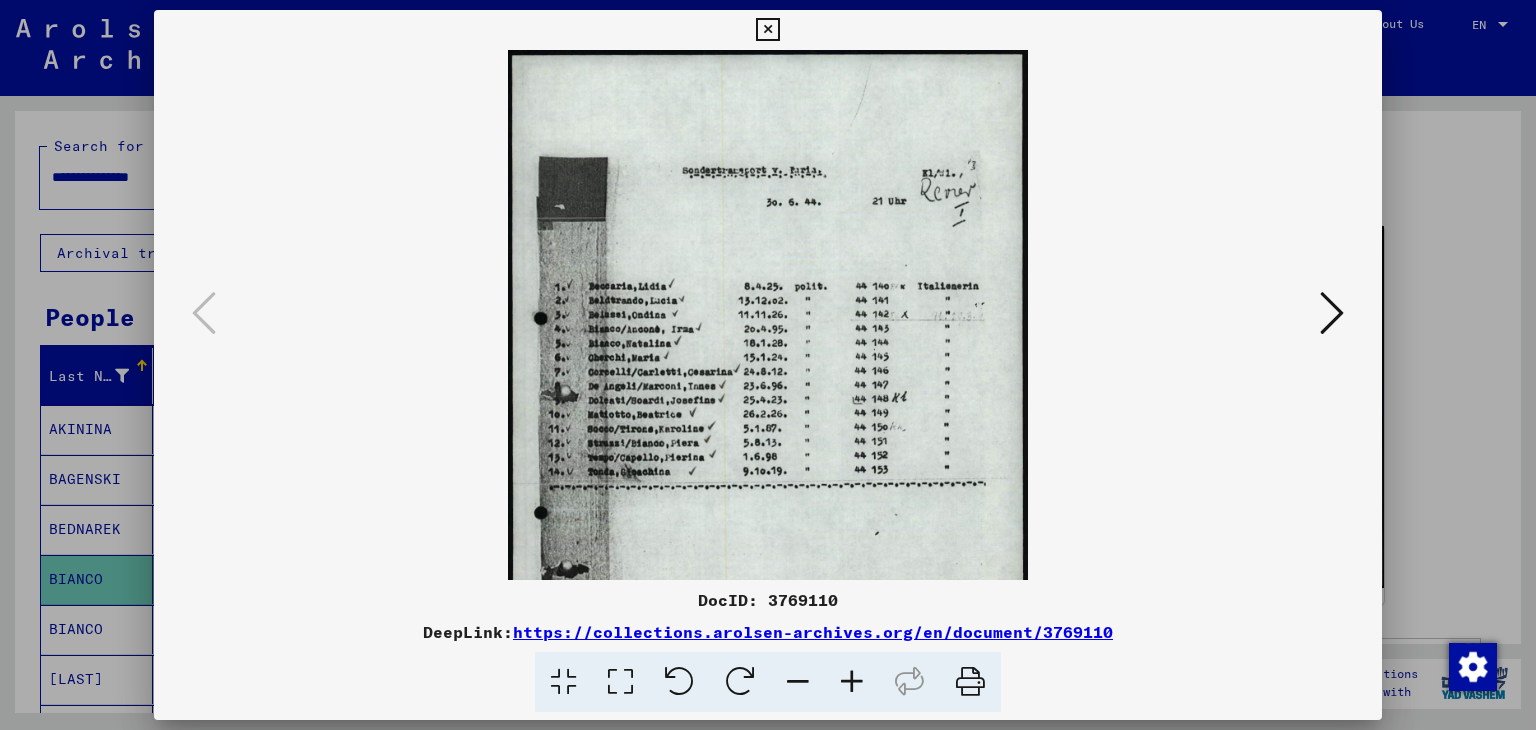 click at bounding box center [767, 30] 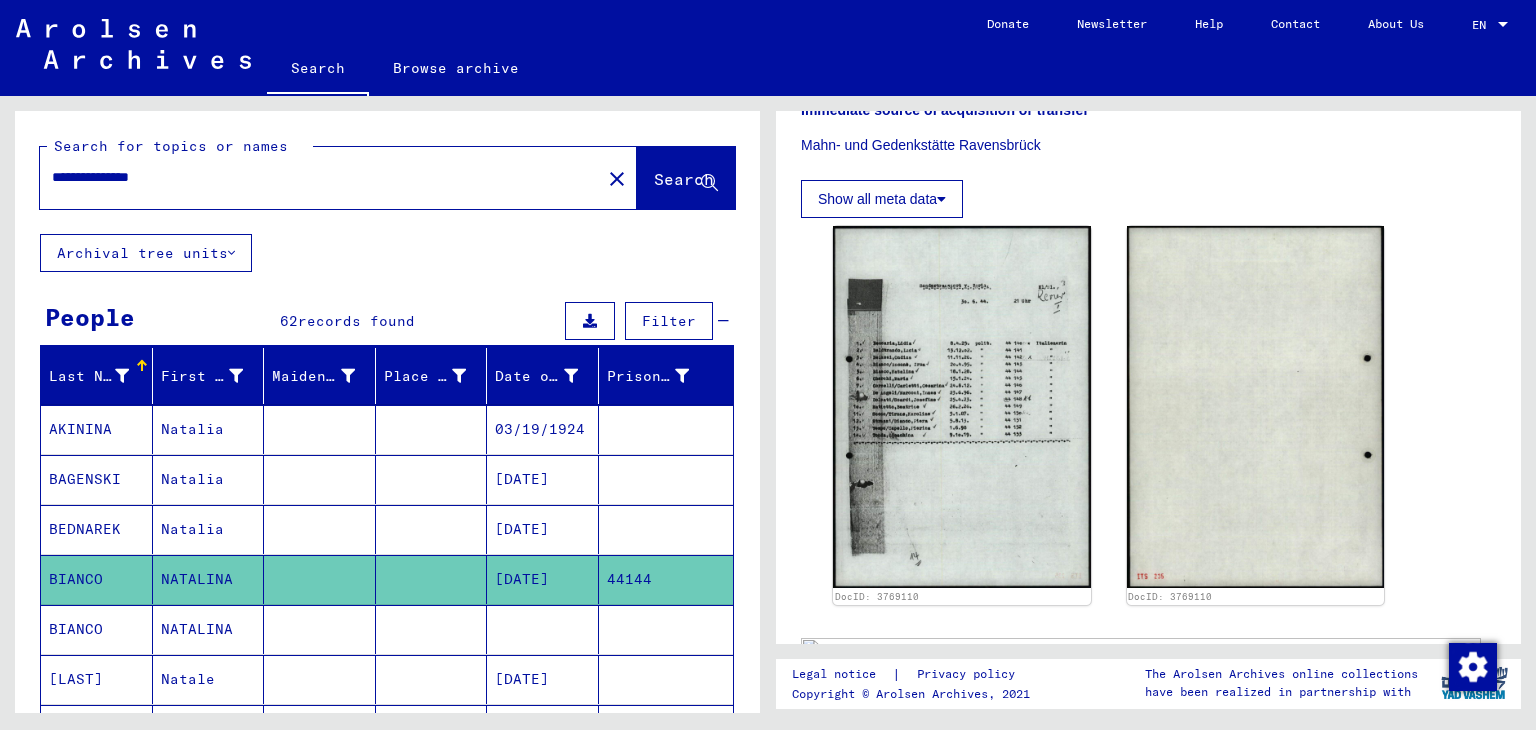 drag, startPoint x: 262, startPoint y: 175, endPoint x: 0, endPoint y: 155, distance: 262.76224 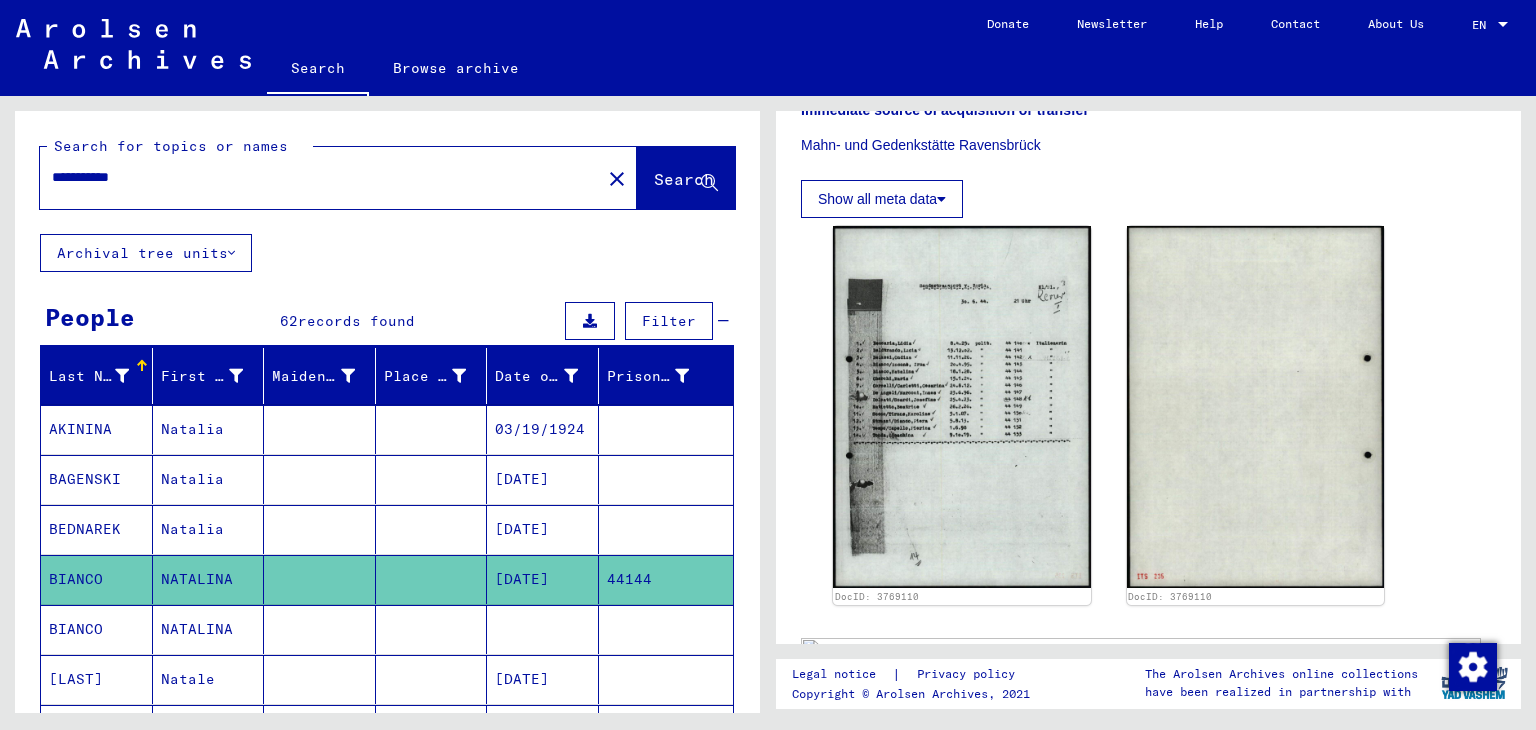 type on "**********" 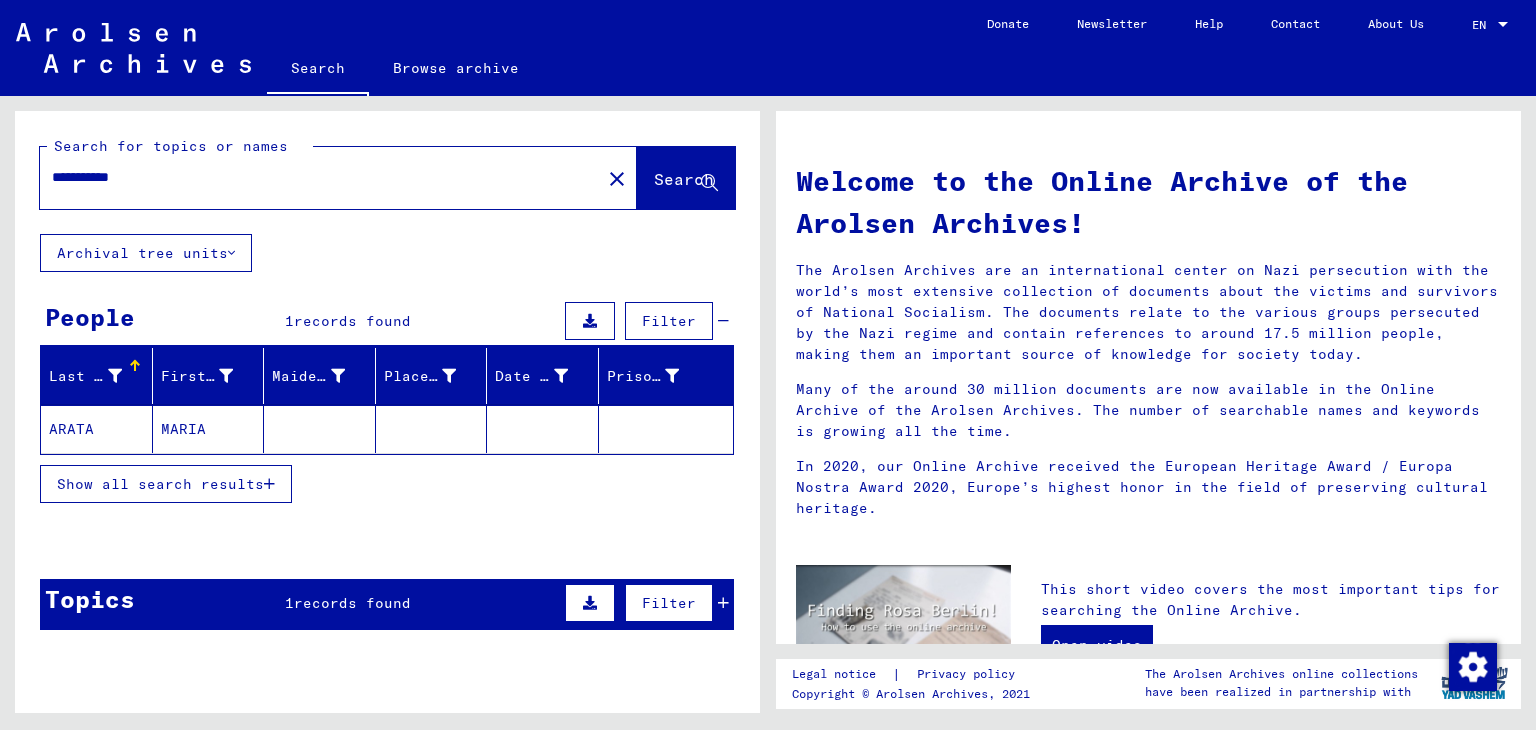 click 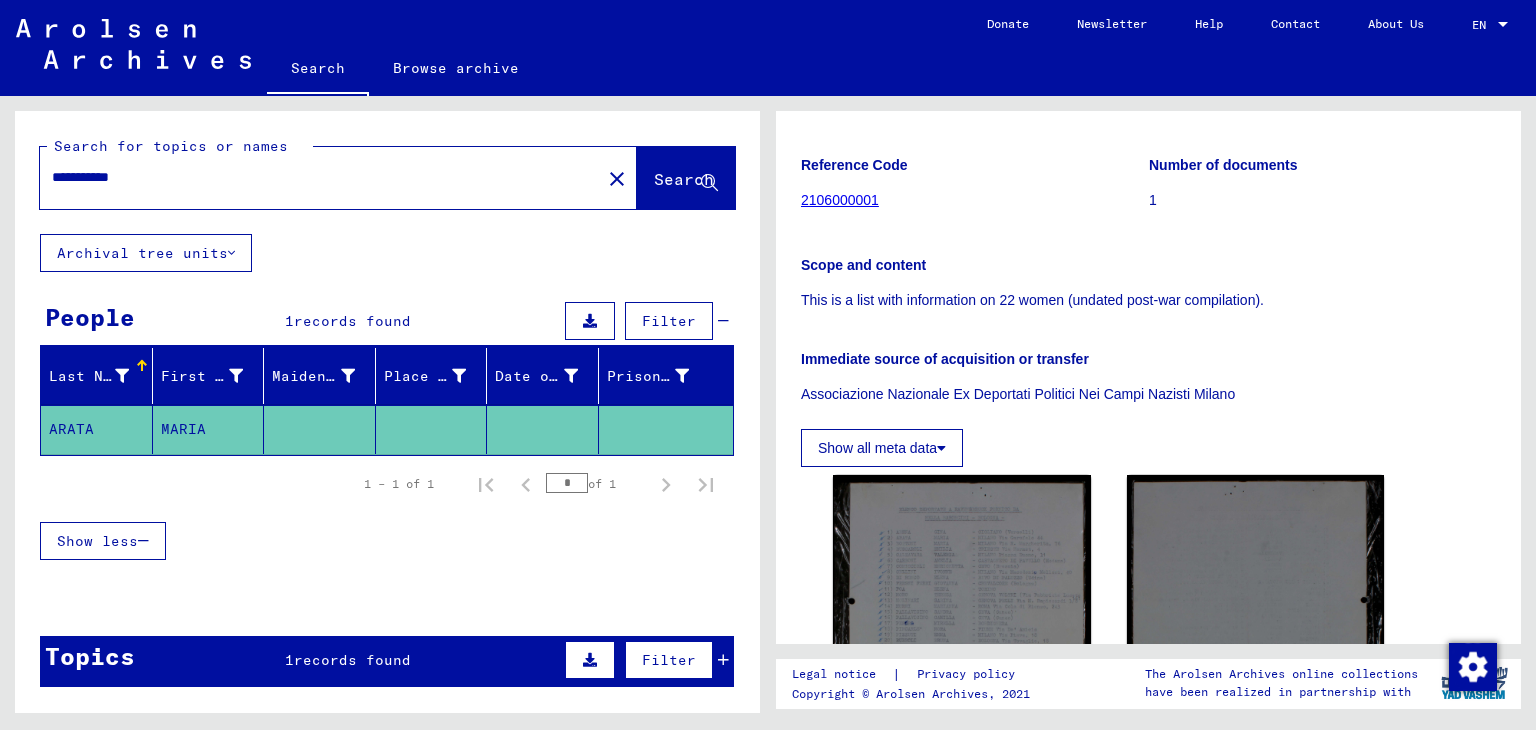 scroll, scrollTop: 500, scrollLeft: 0, axis: vertical 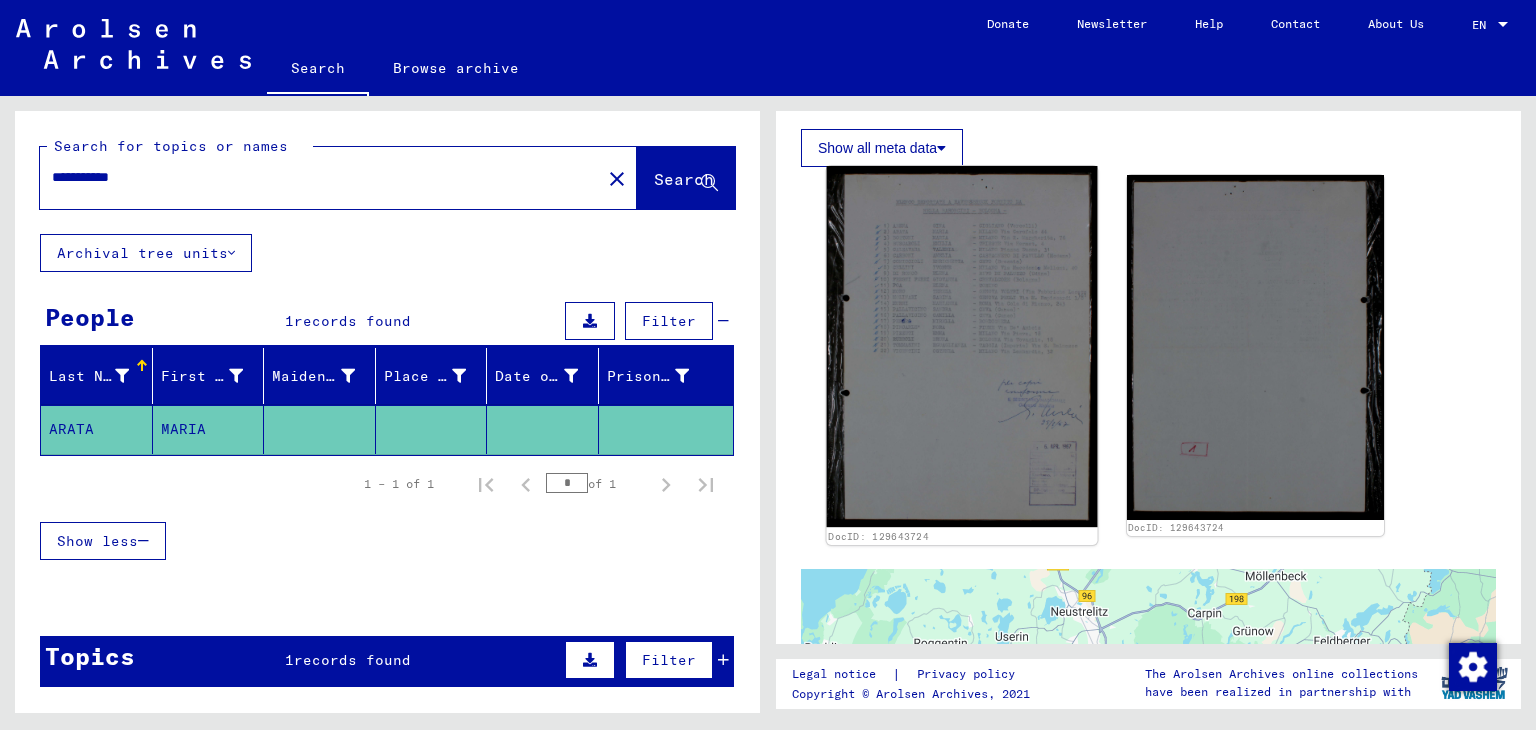 click 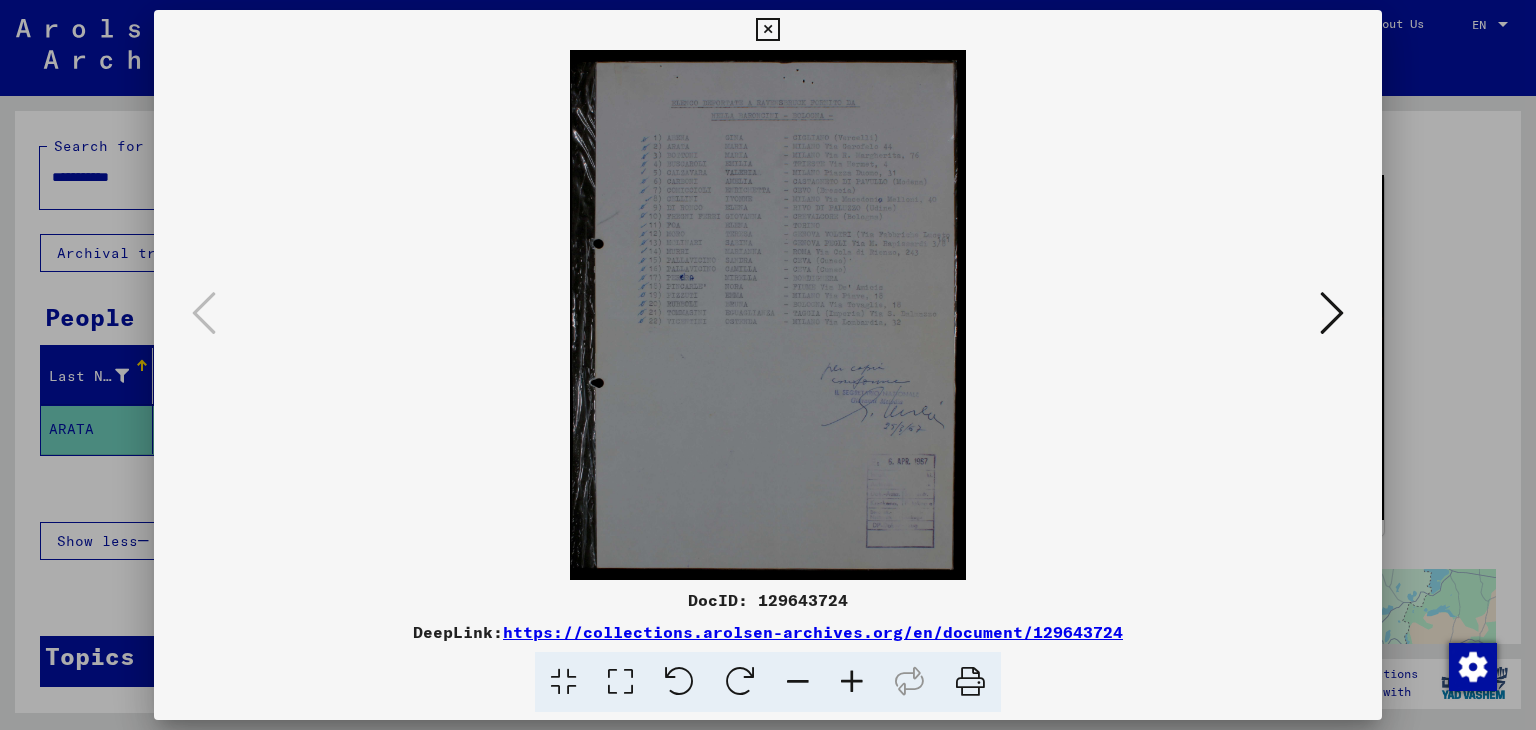 click at bounding box center (852, 682) 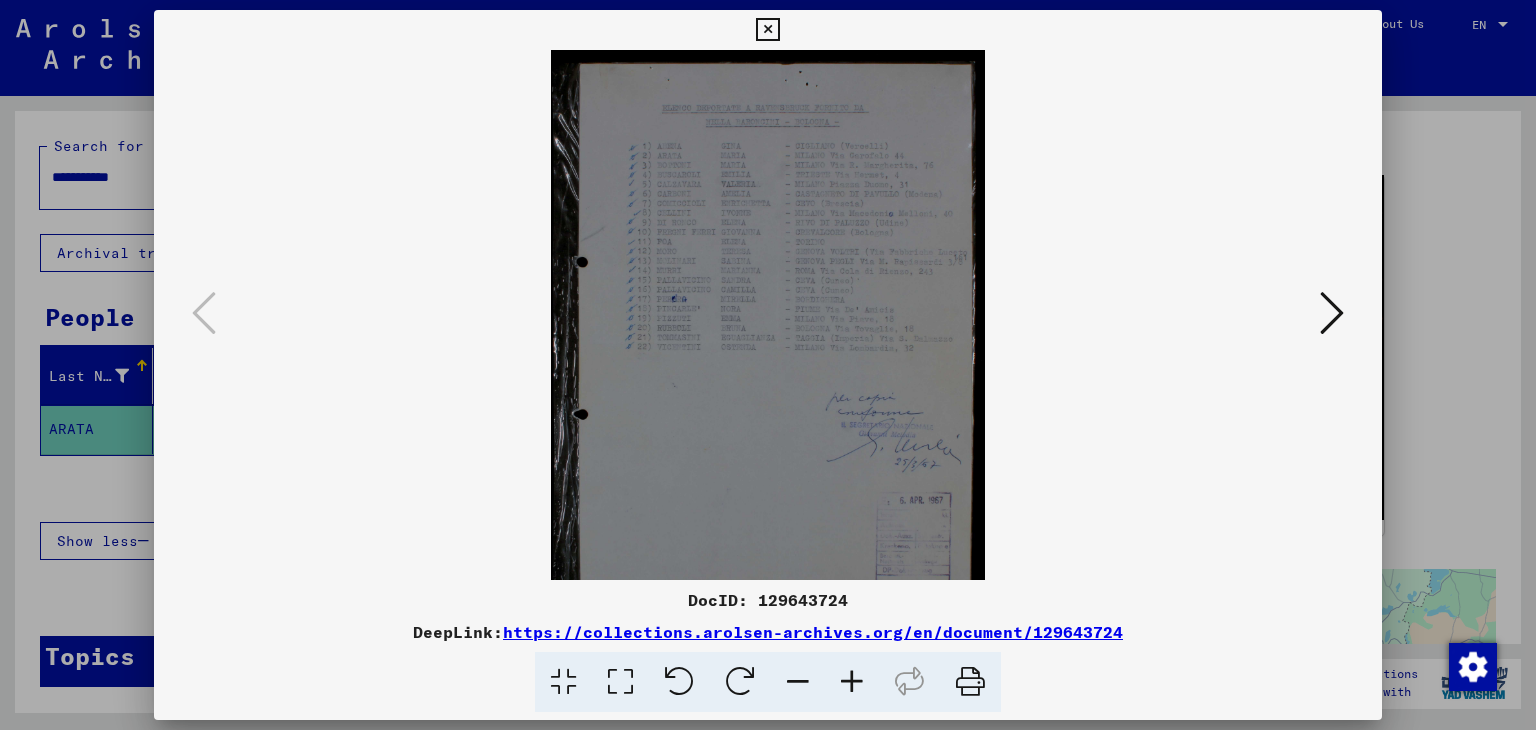 click at bounding box center [852, 682] 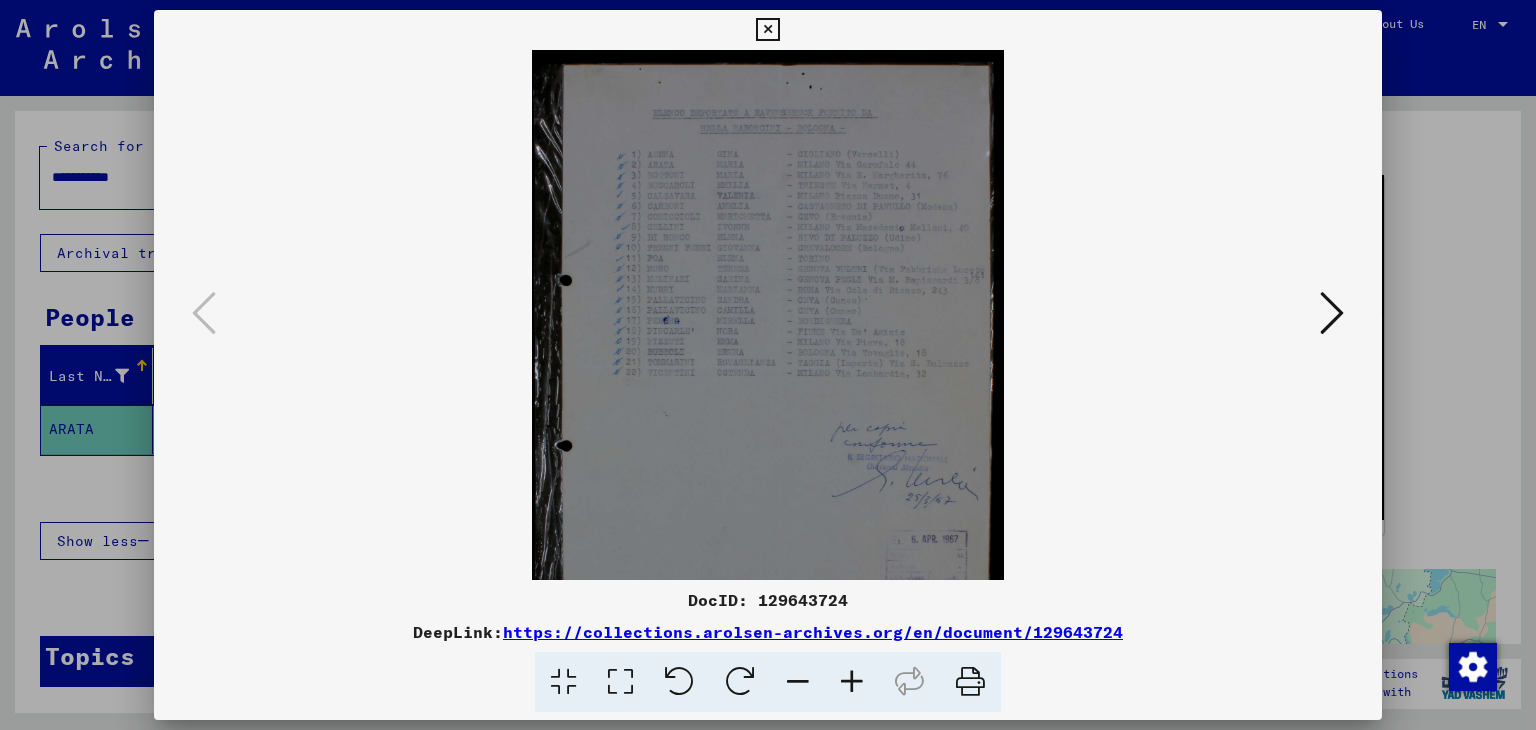 click at bounding box center [852, 682] 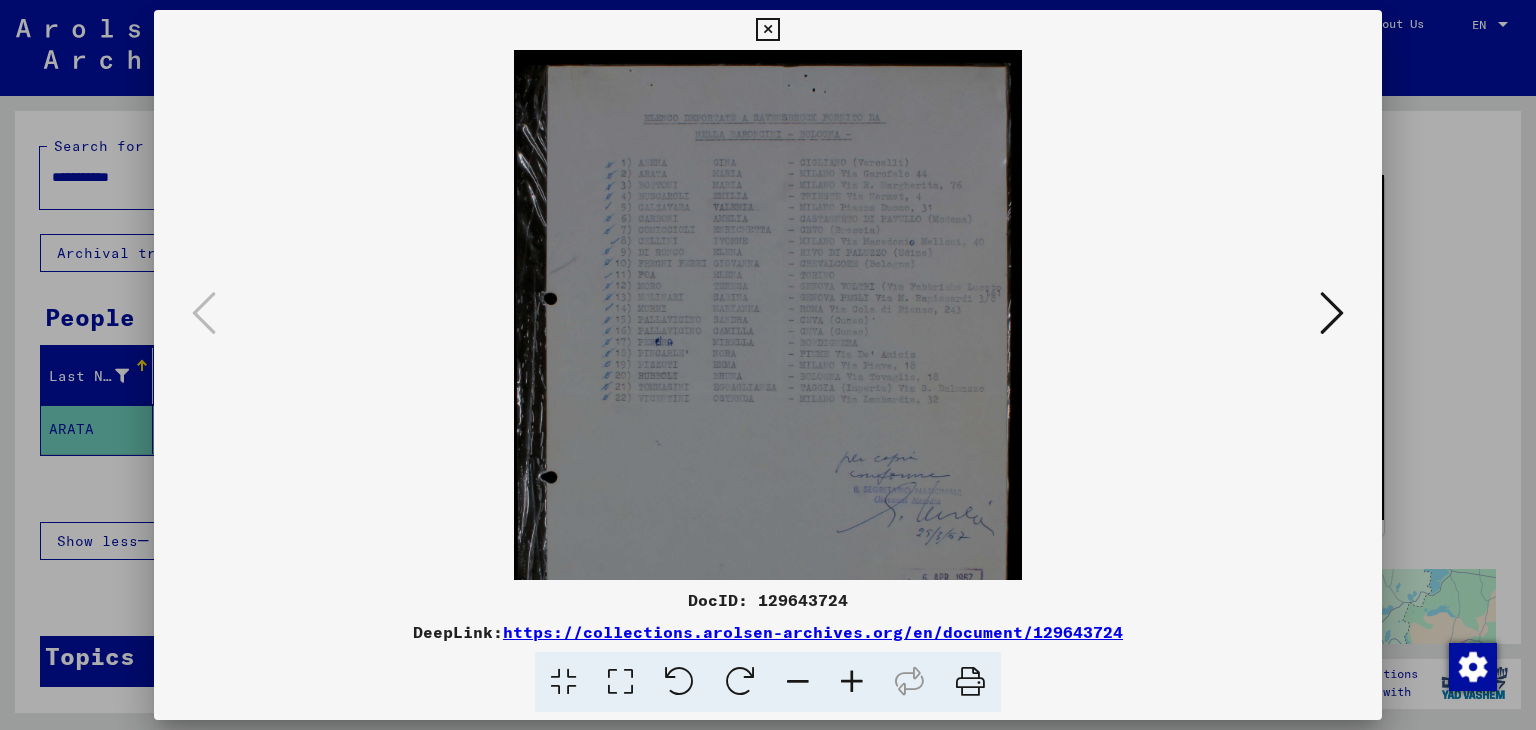 click at bounding box center [852, 682] 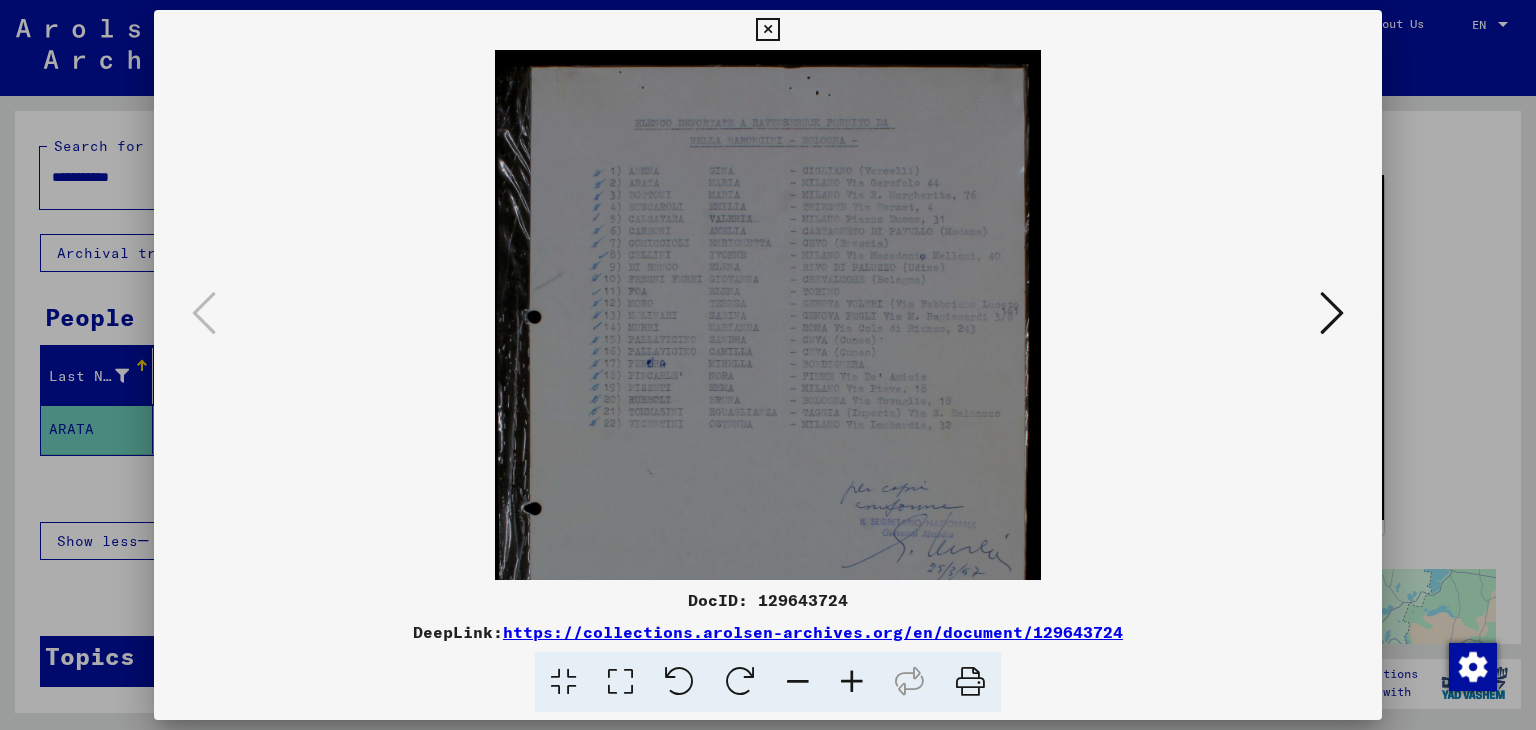 click at bounding box center [852, 682] 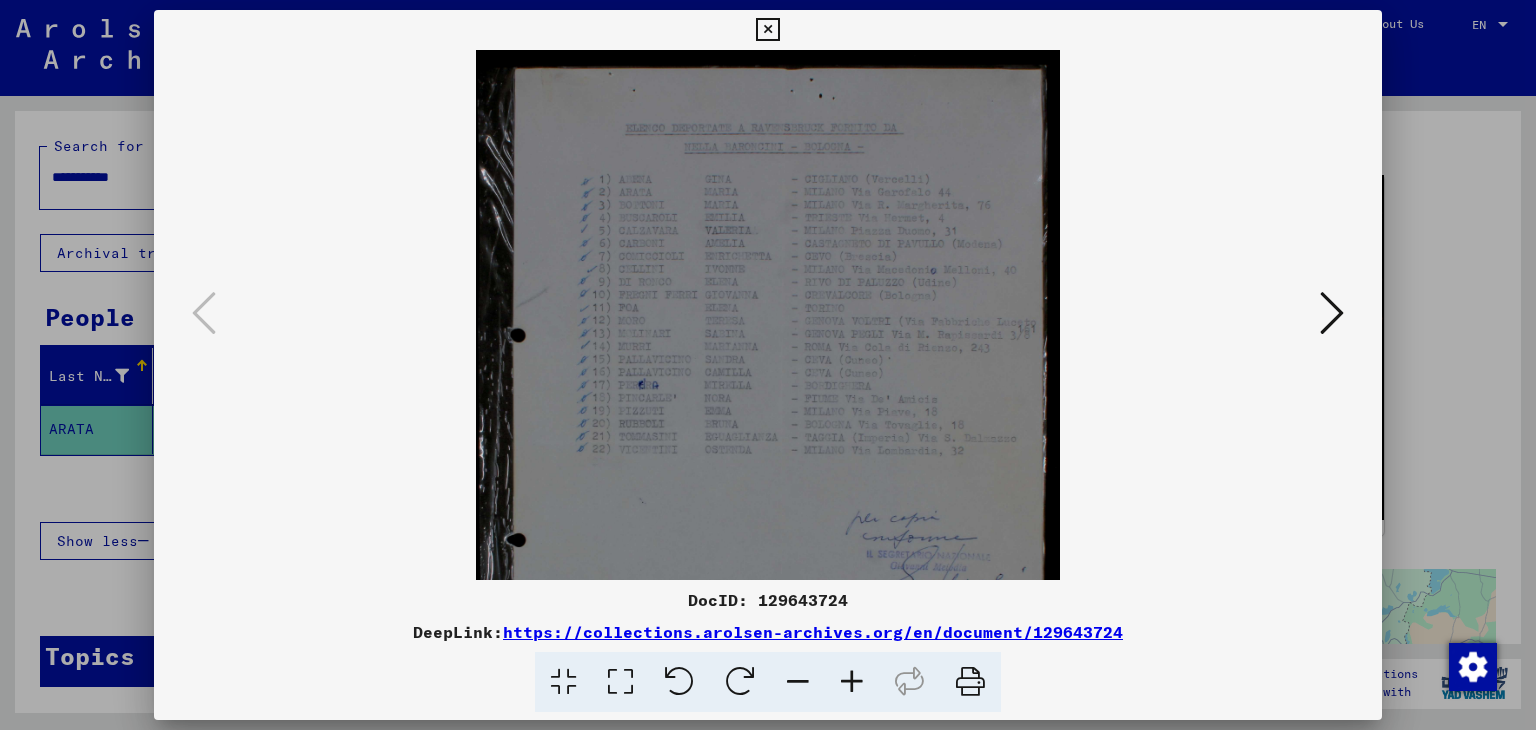 click at bounding box center [852, 682] 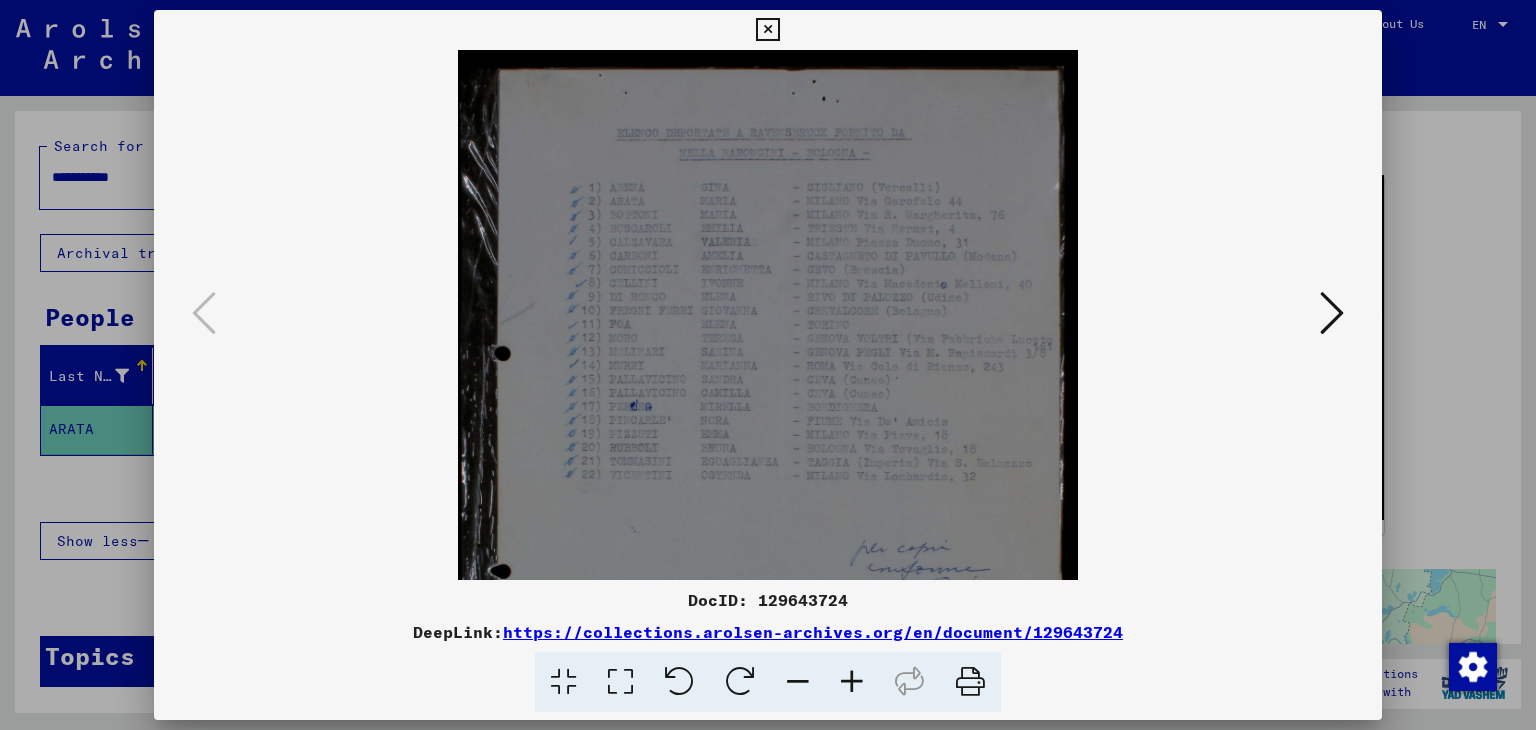 click at bounding box center (767, 30) 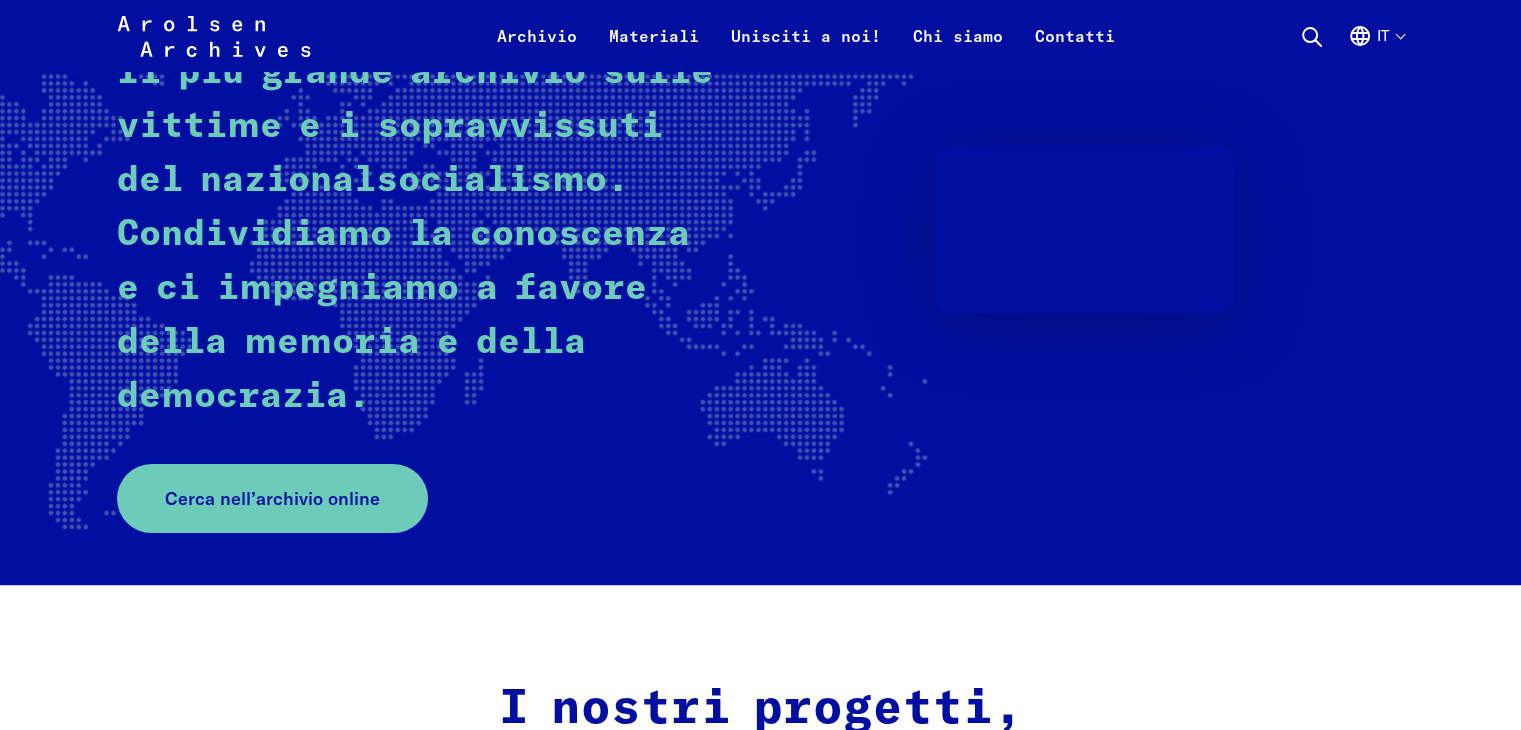 scroll, scrollTop: 300, scrollLeft: 0, axis: vertical 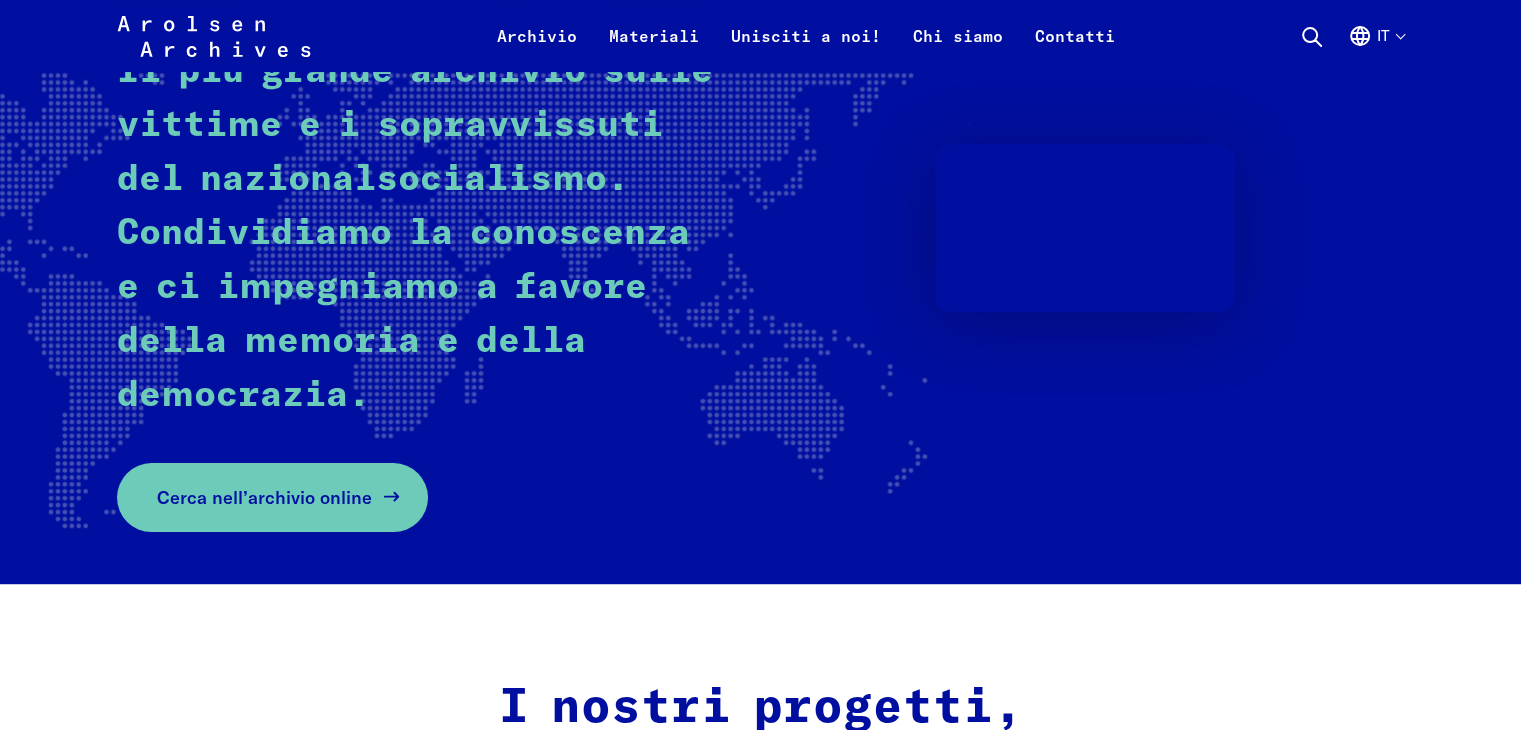 click on "Cerca nell’archivio online" at bounding box center [264, 497] 